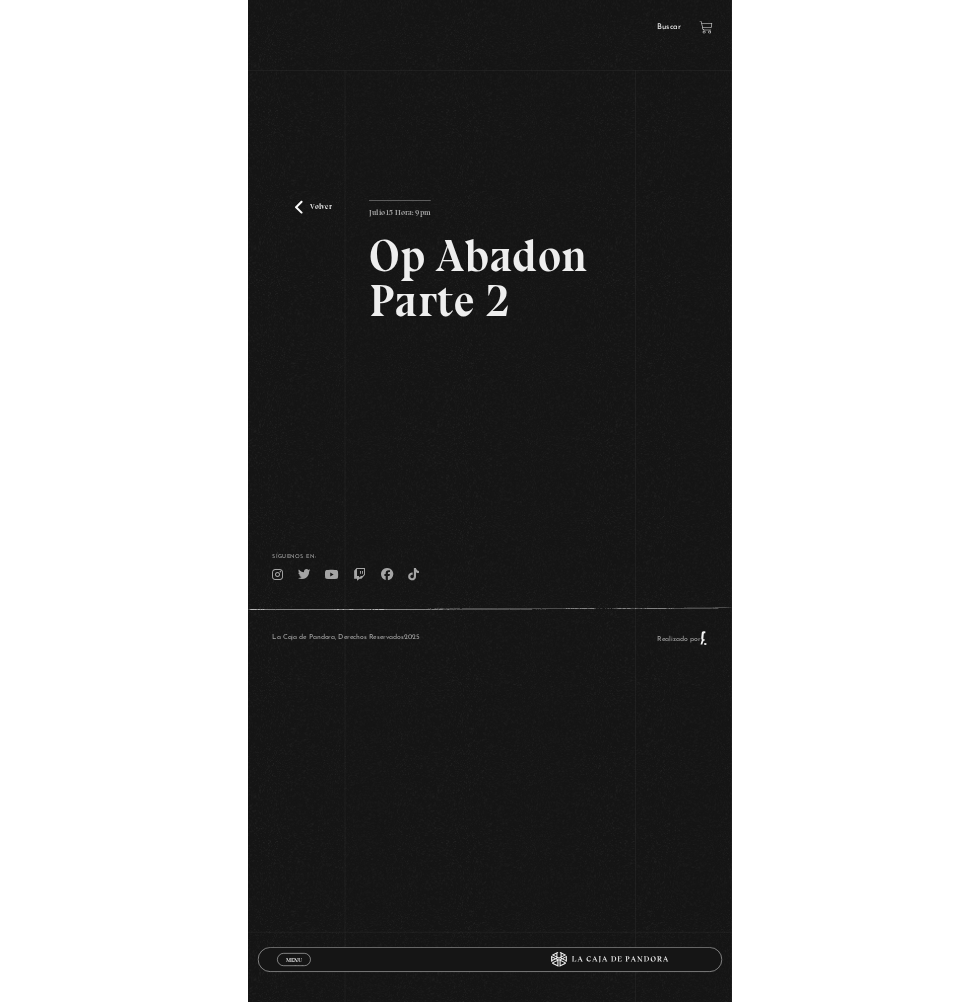 scroll, scrollTop: 0, scrollLeft: 0, axis: both 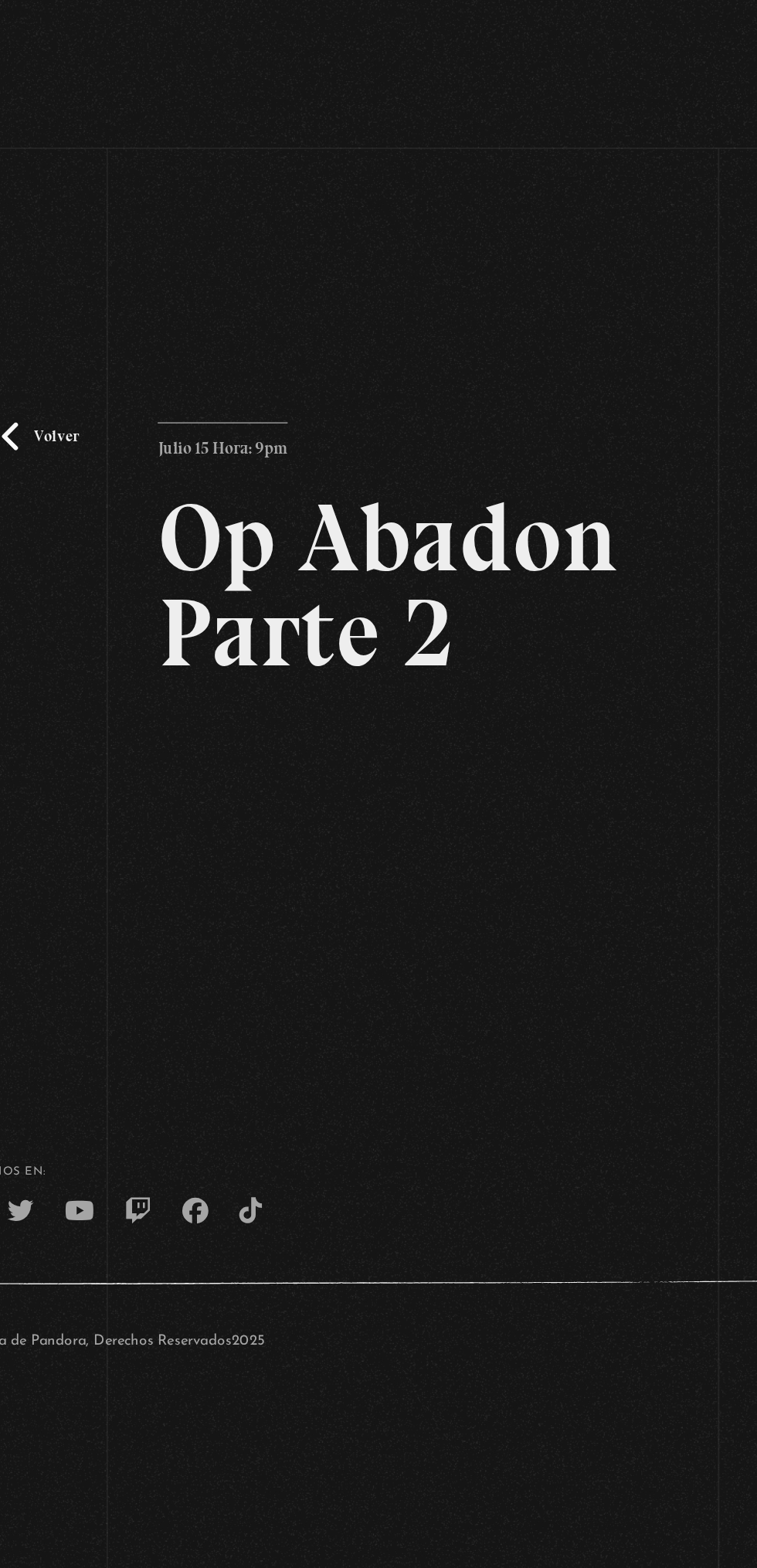 click on "Volver
Julio 15 Hora: 9pm
Op Abadon Parte 2" at bounding box center [378, 465] 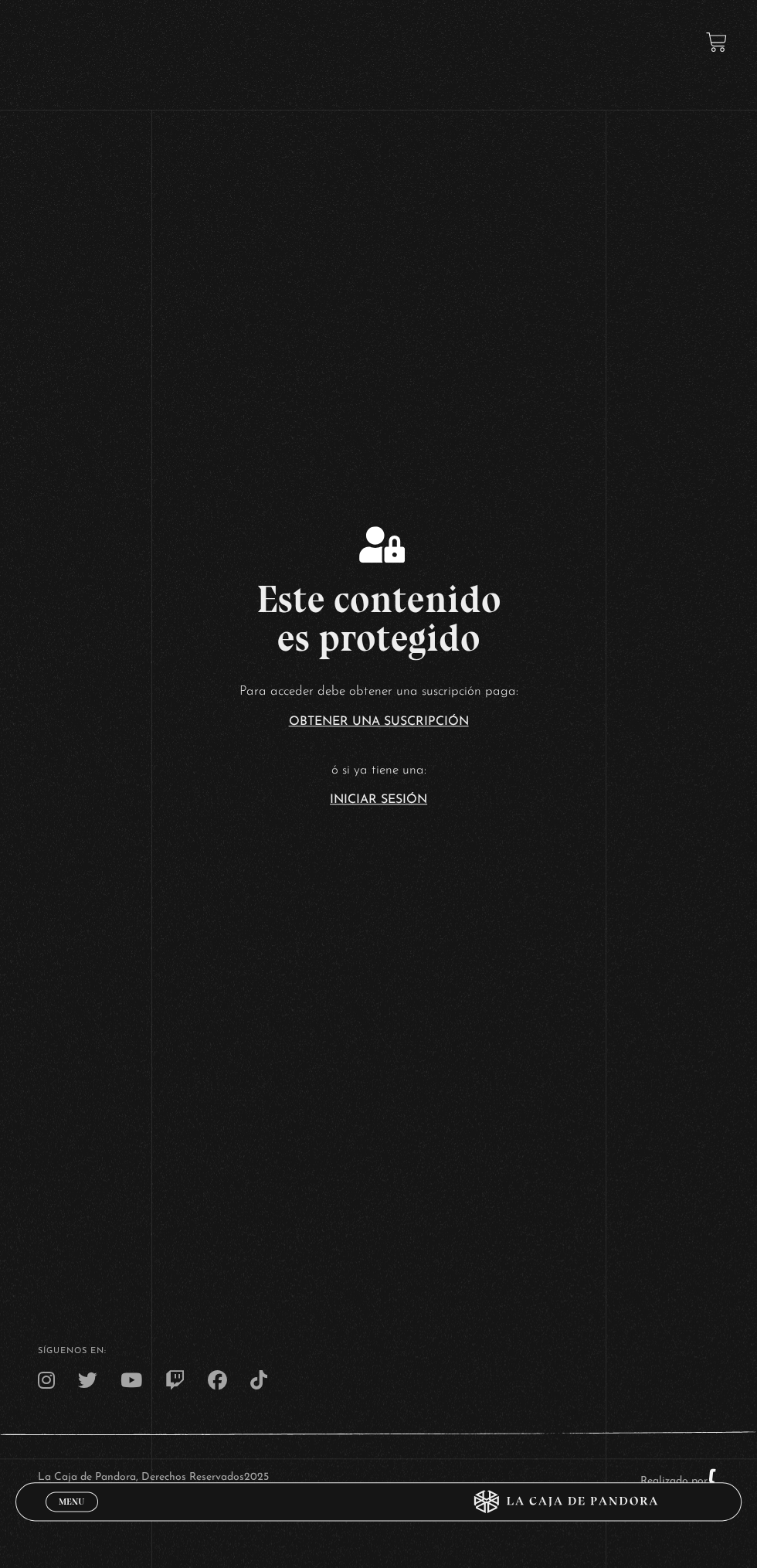 scroll, scrollTop: 0, scrollLeft: 0, axis: both 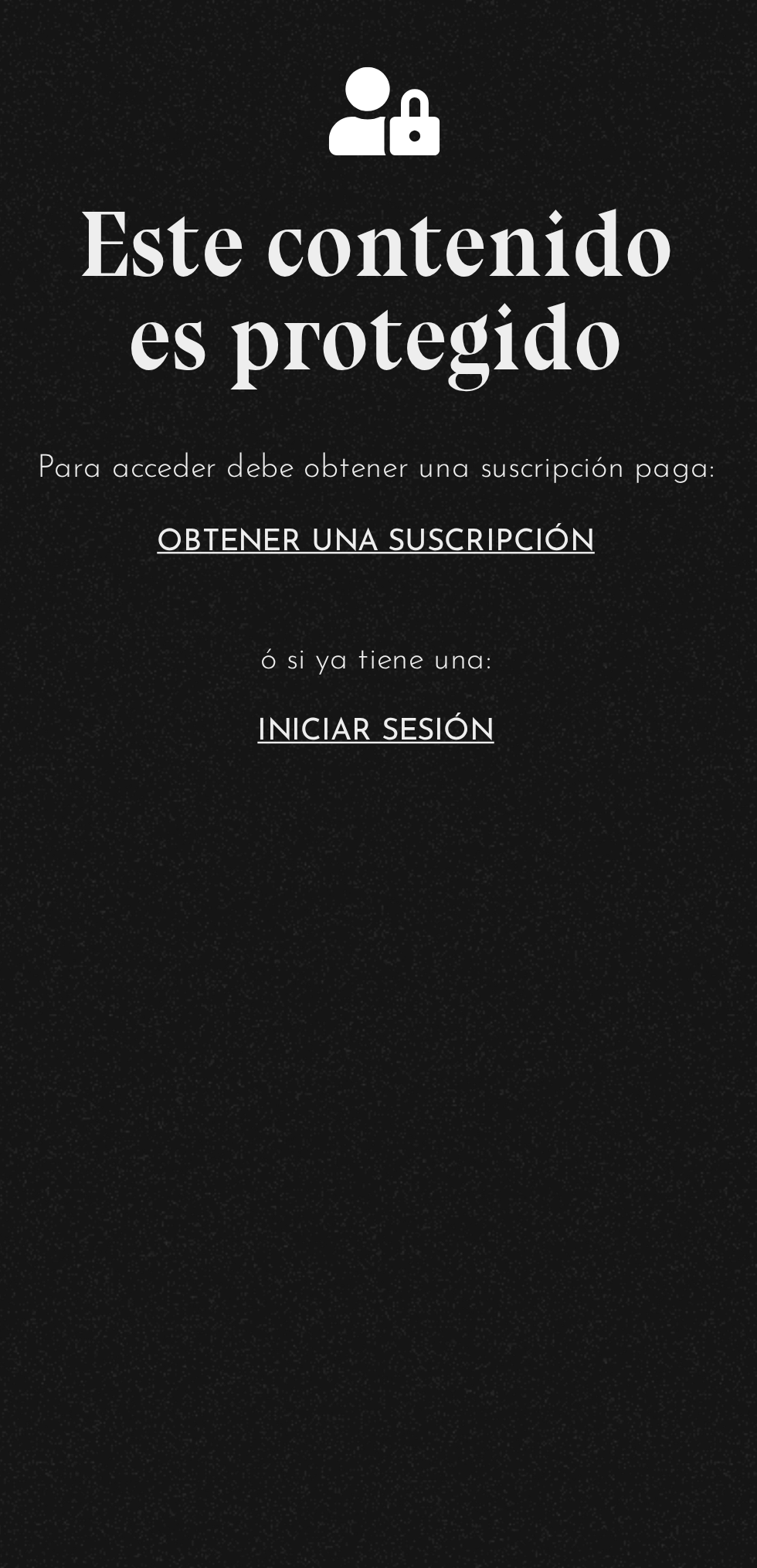 click on "Iniciar Sesión" at bounding box center [378, 800] 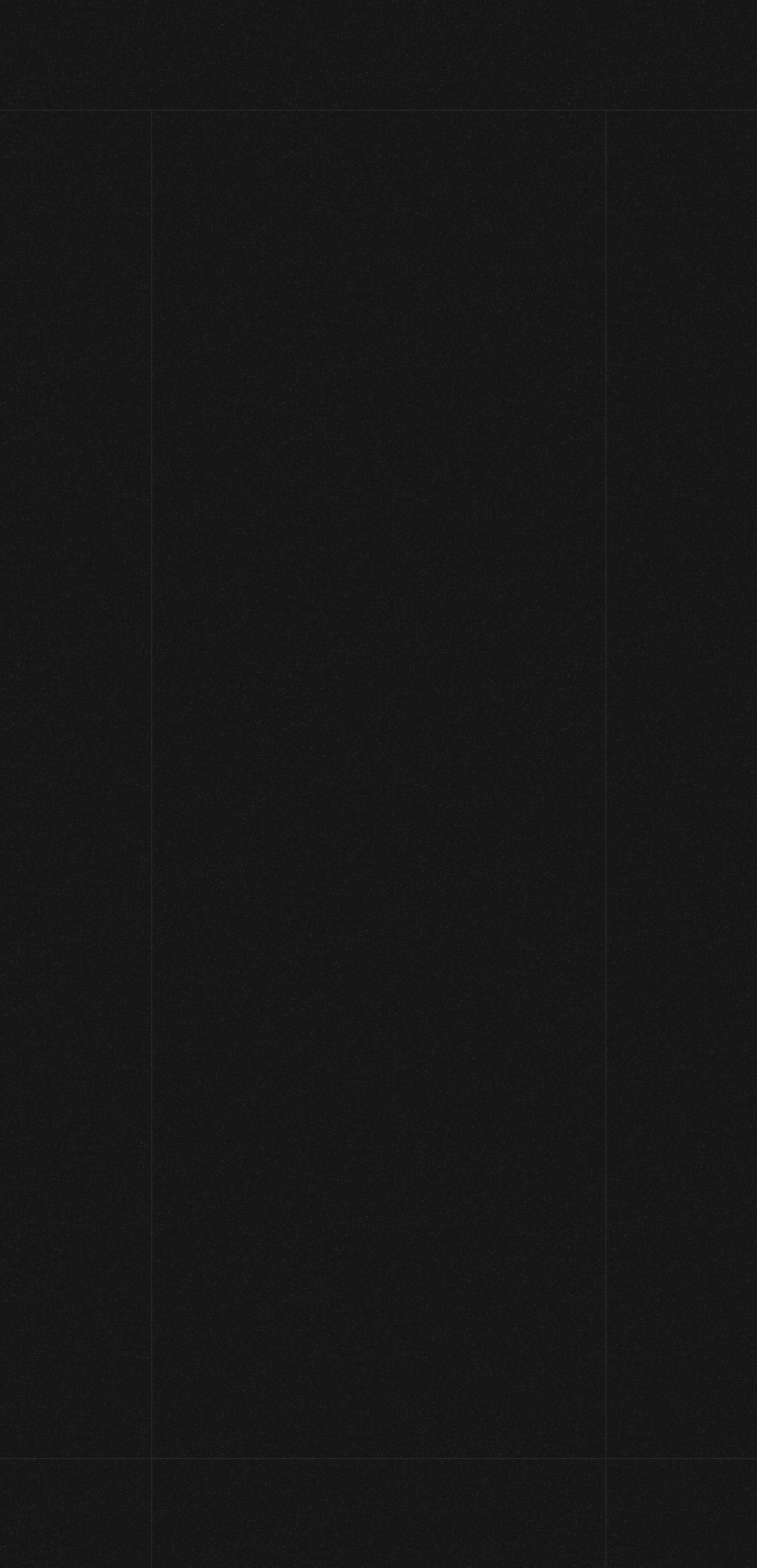 scroll, scrollTop: 0, scrollLeft: 0, axis: both 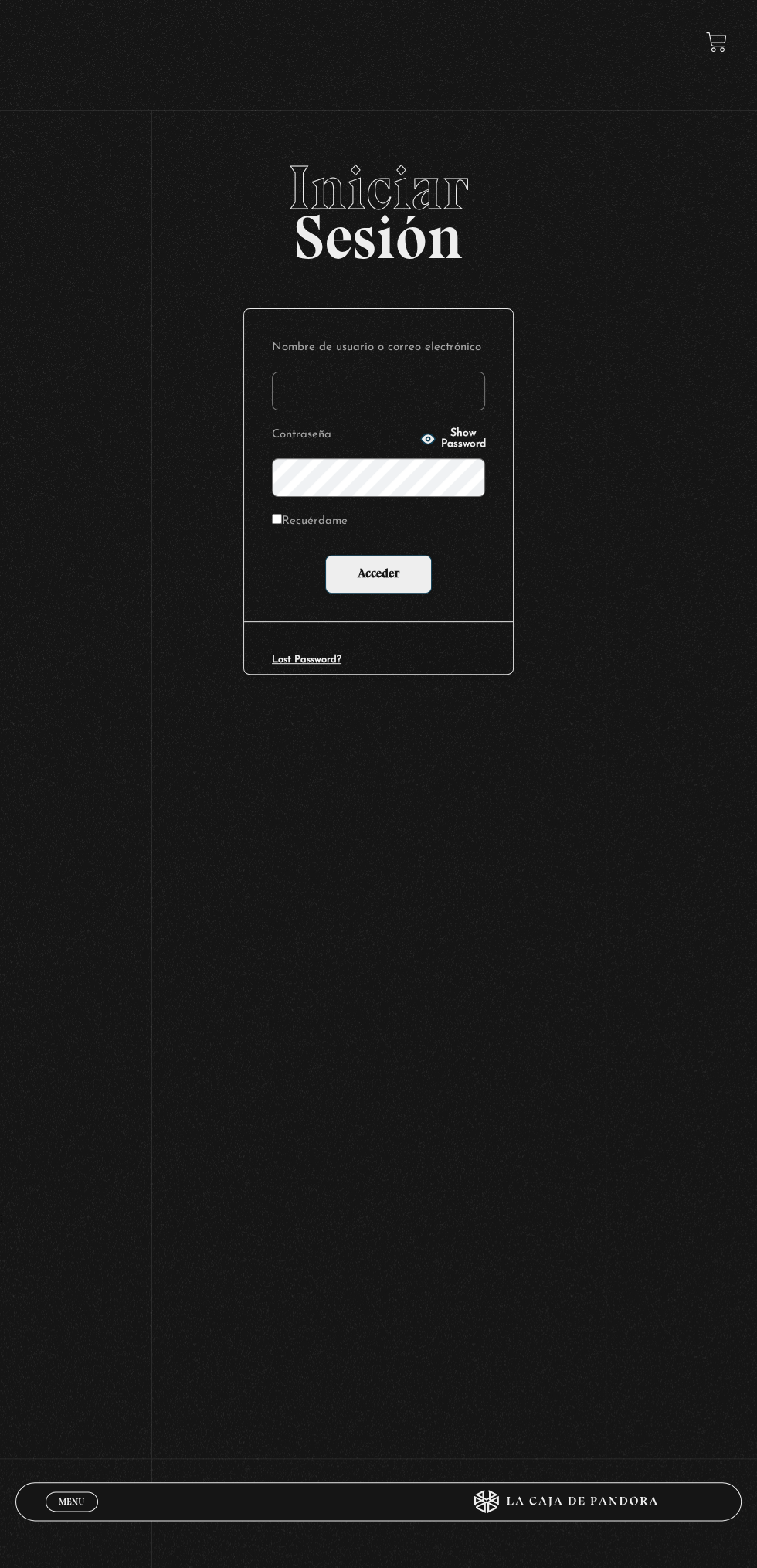 click on "Nombre de usuario o correo electrónico" at bounding box center (378, 391) 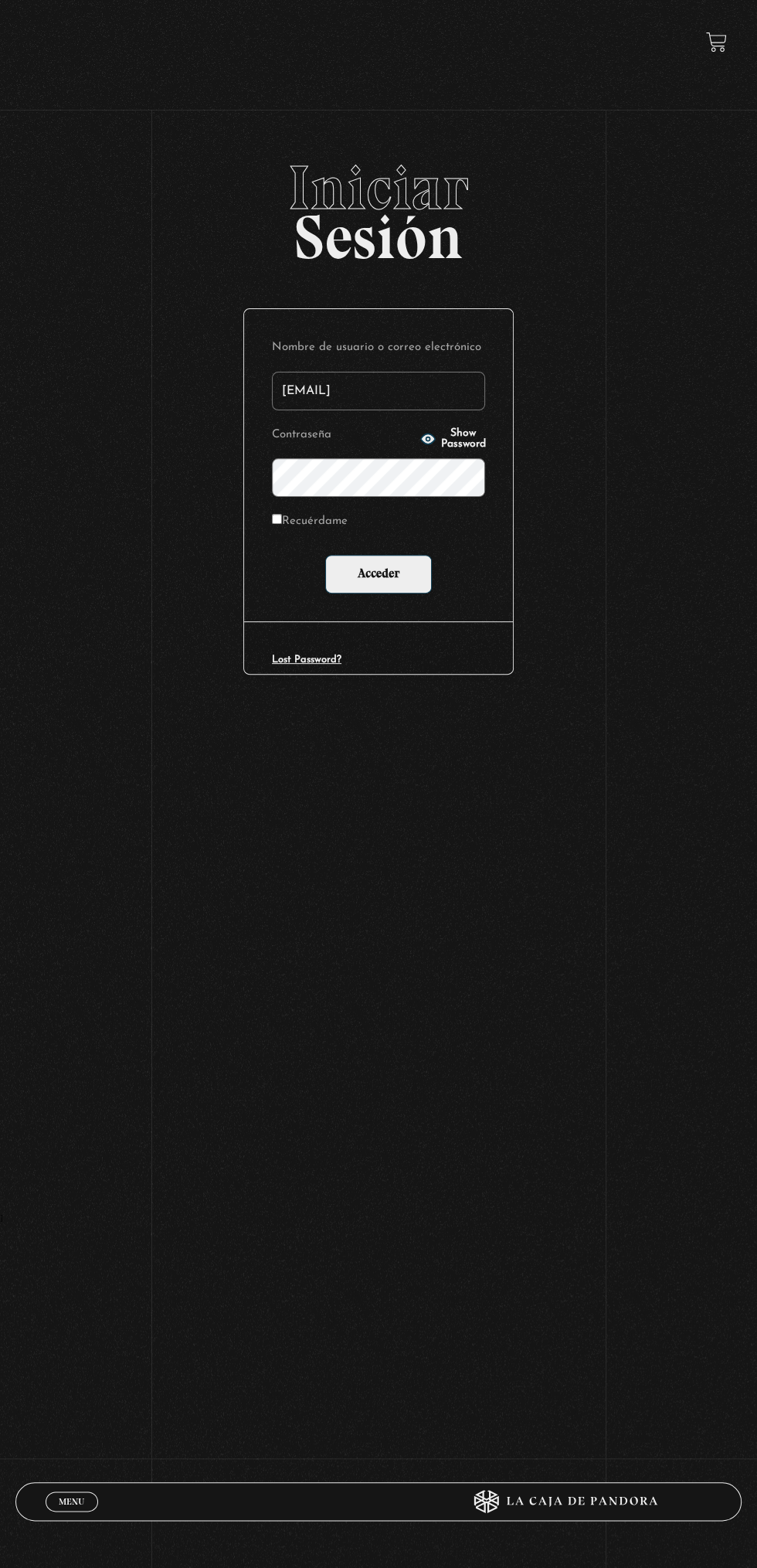click on "Acceder" at bounding box center [378, 574] 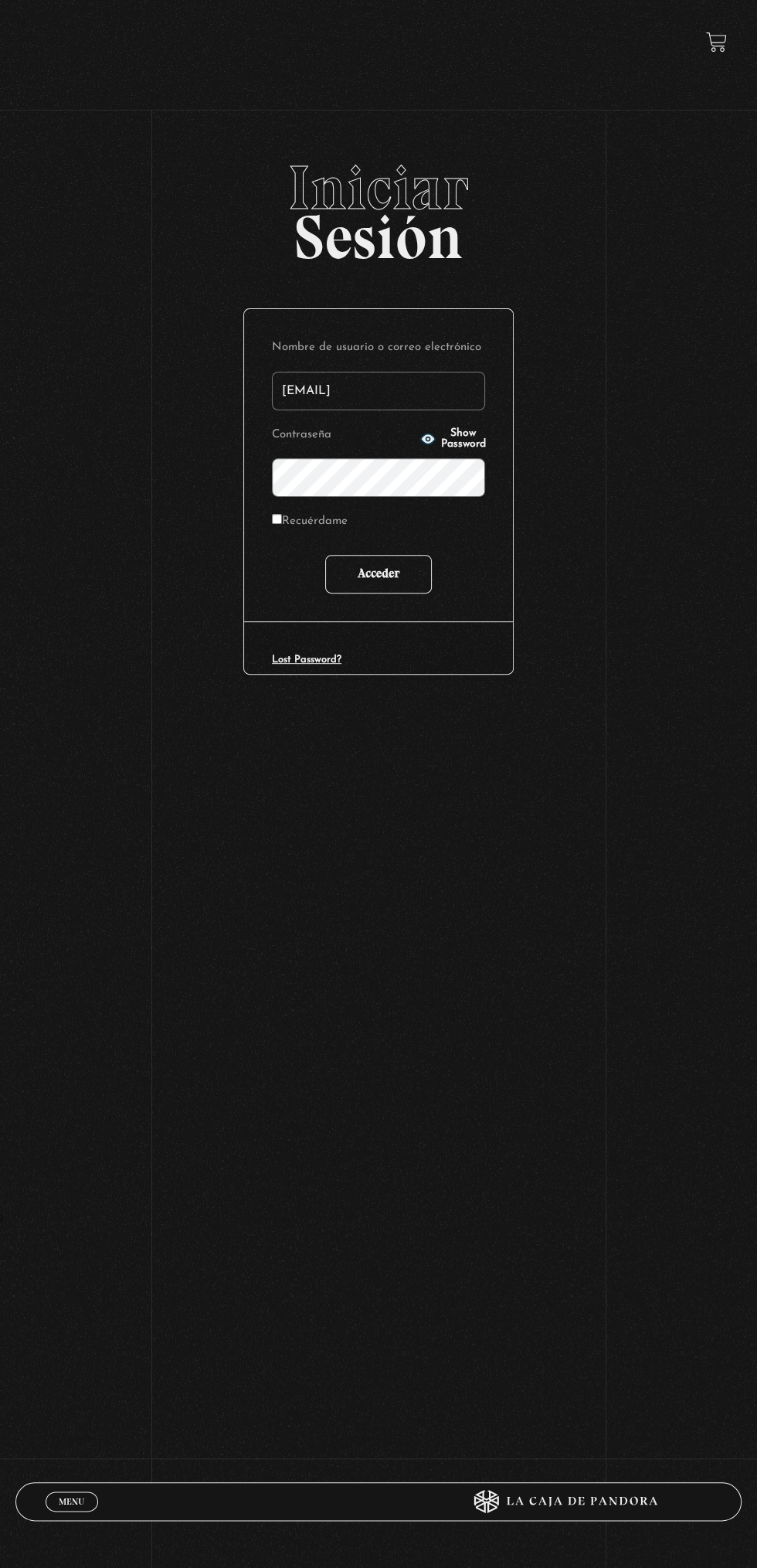 click on "Acceder" at bounding box center (378, 574) 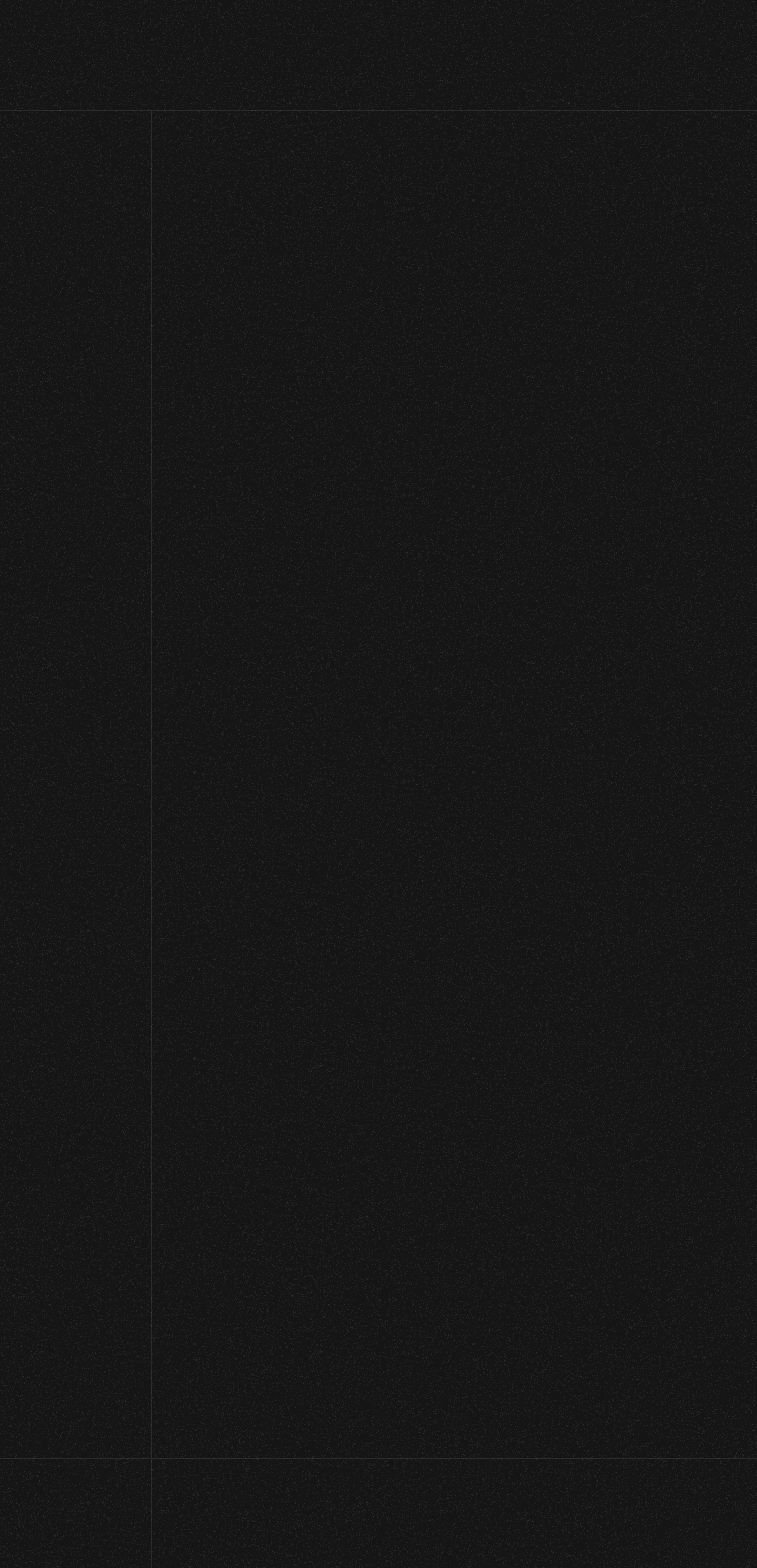 scroll, scrollTop: 0, scrollLeft: 0, axis: both 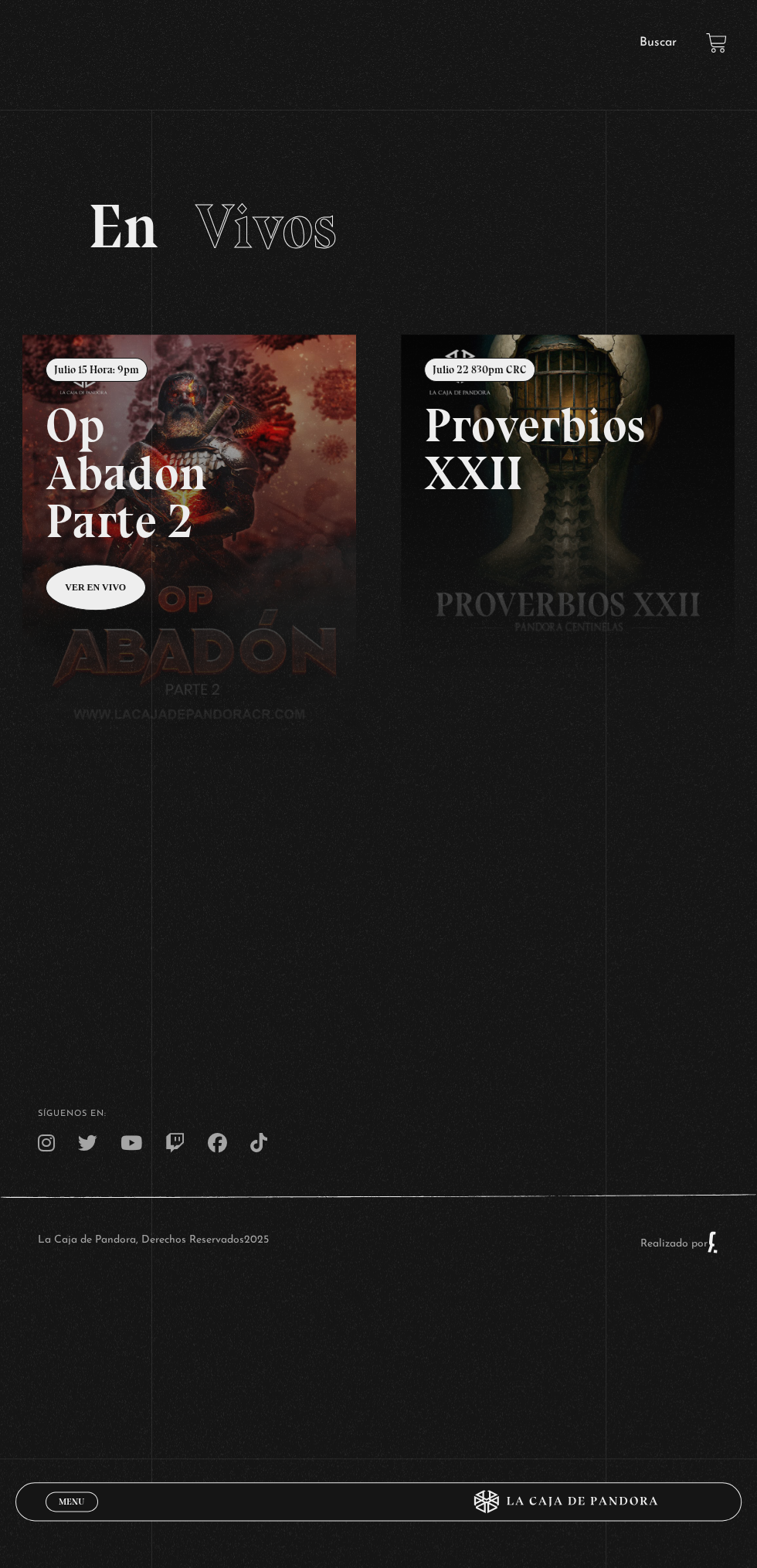 click at bounding box center [401, 1118] 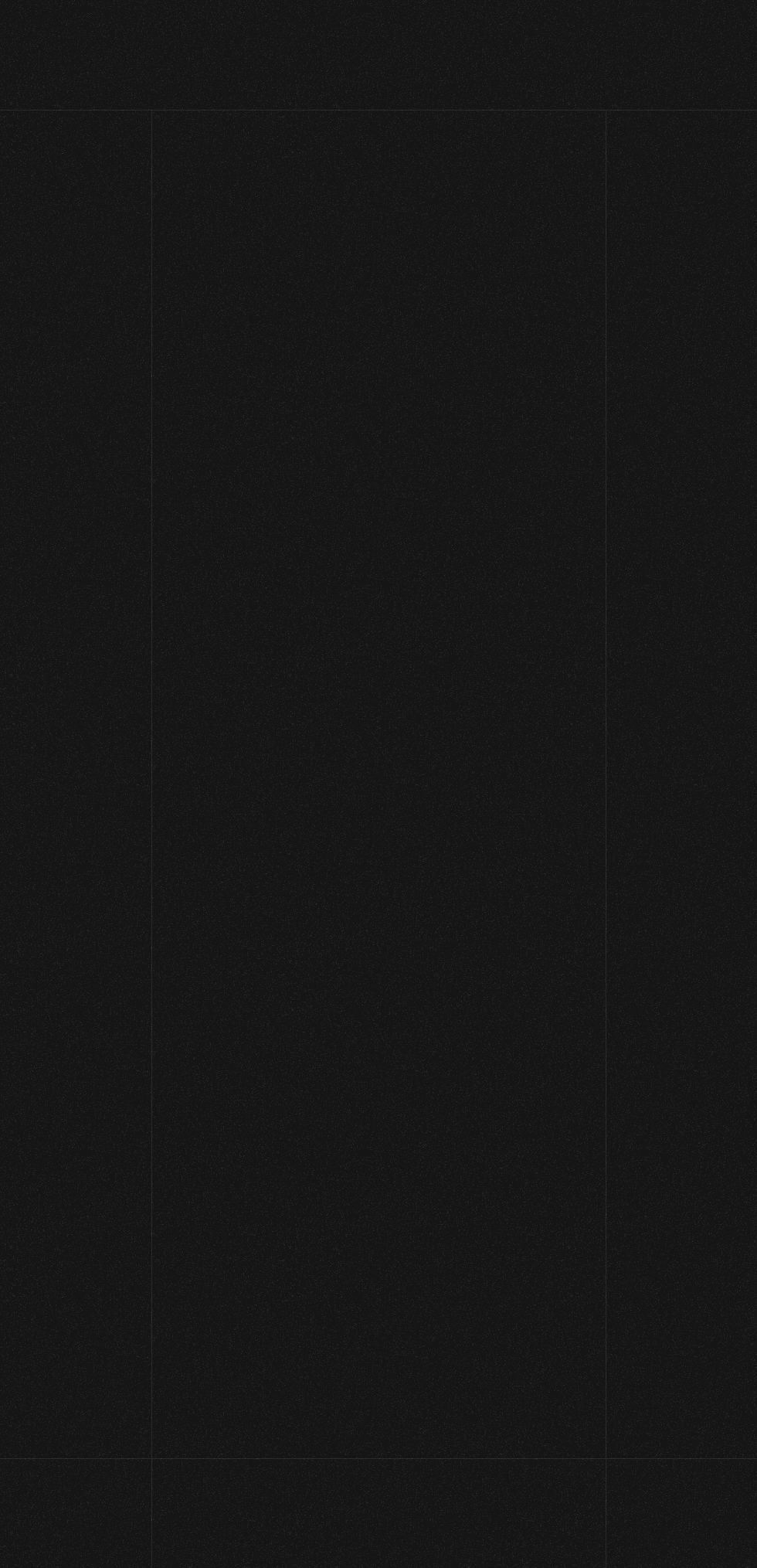 scroll, scrollTop: 0, scrollLeft: 0, axis: both 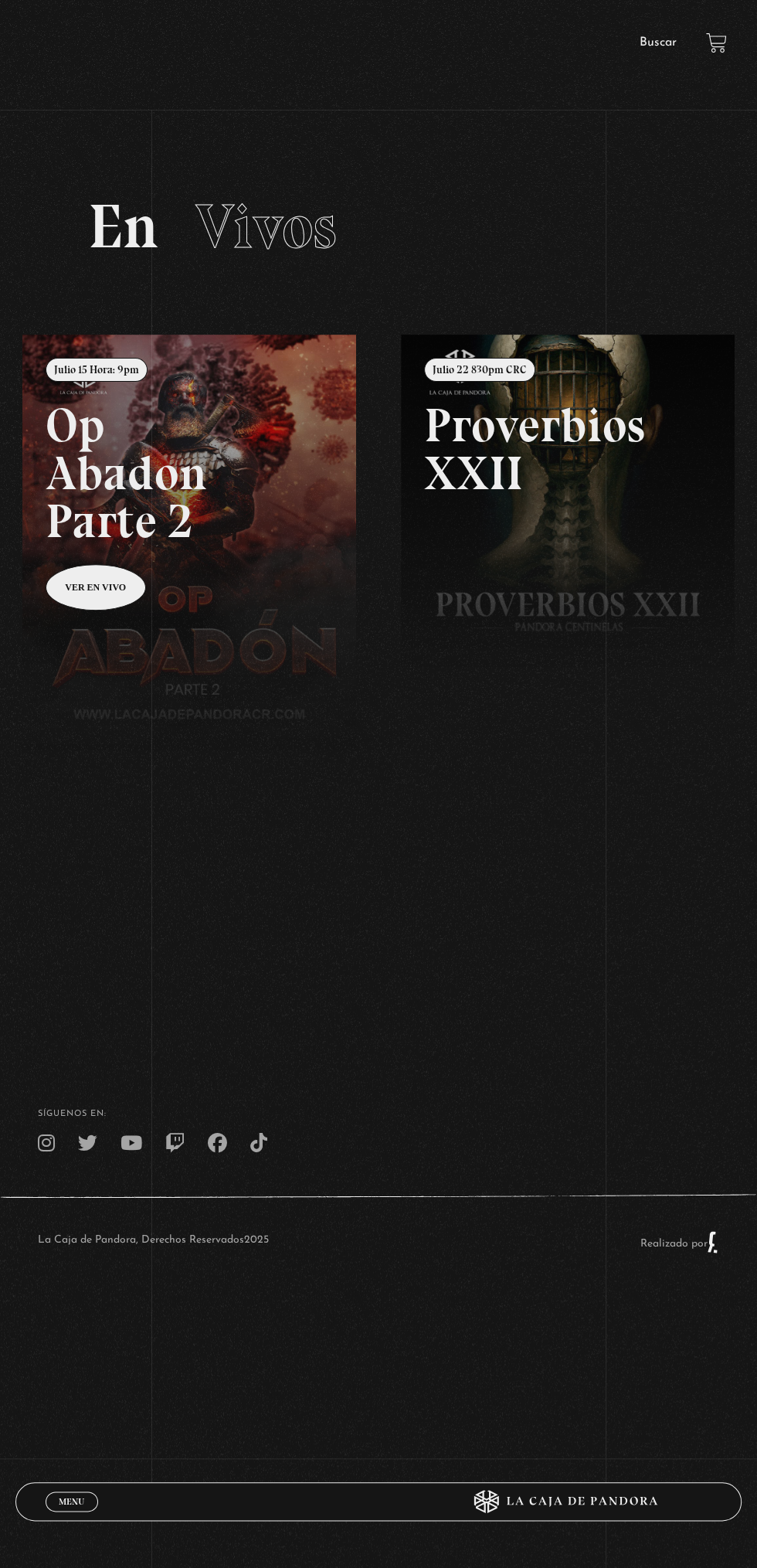 click on "Buscar" at bounding box center [658, 43] 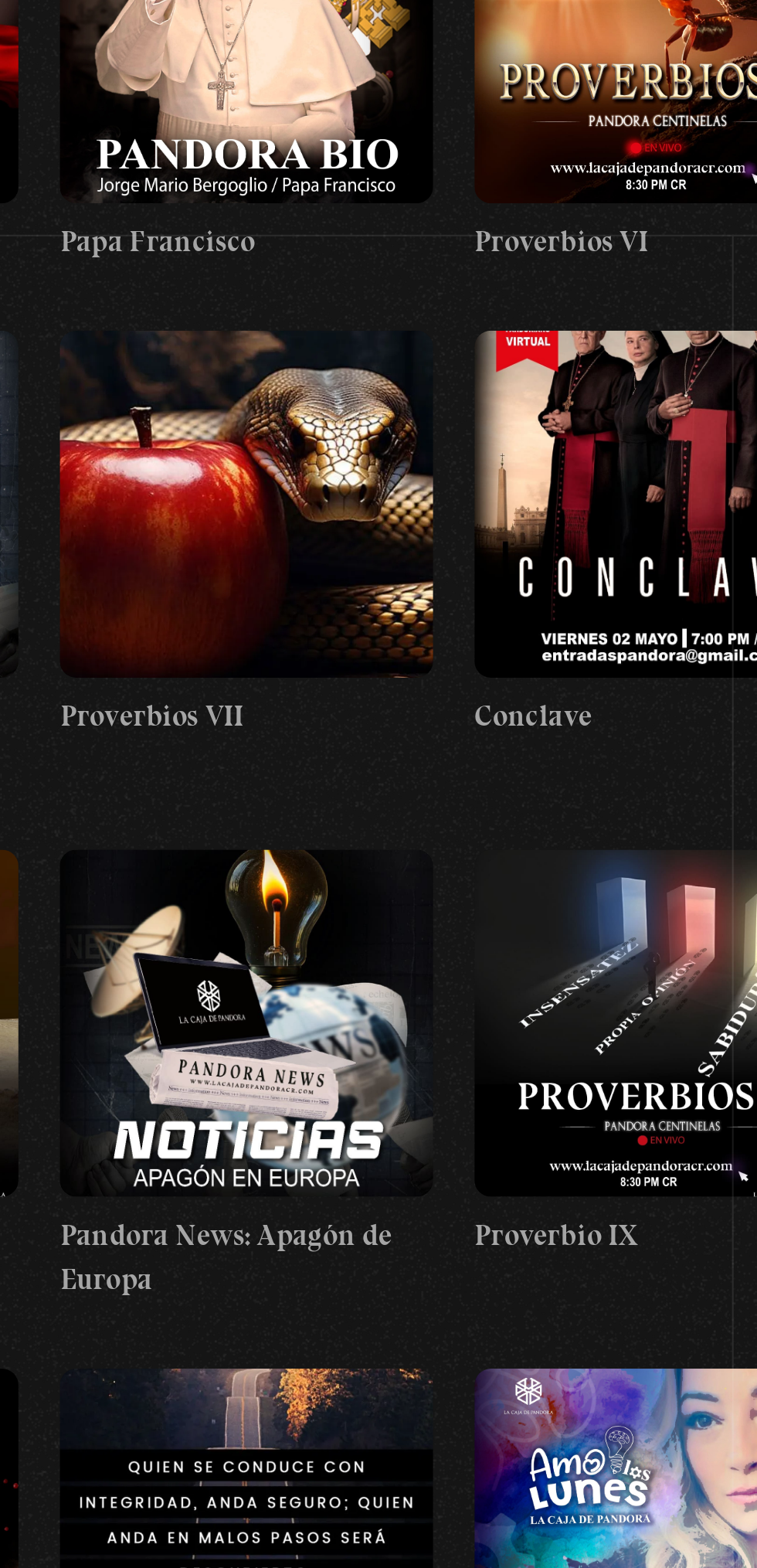 scroll, scrollTop: 0, scrollLeft: 0, axis: both 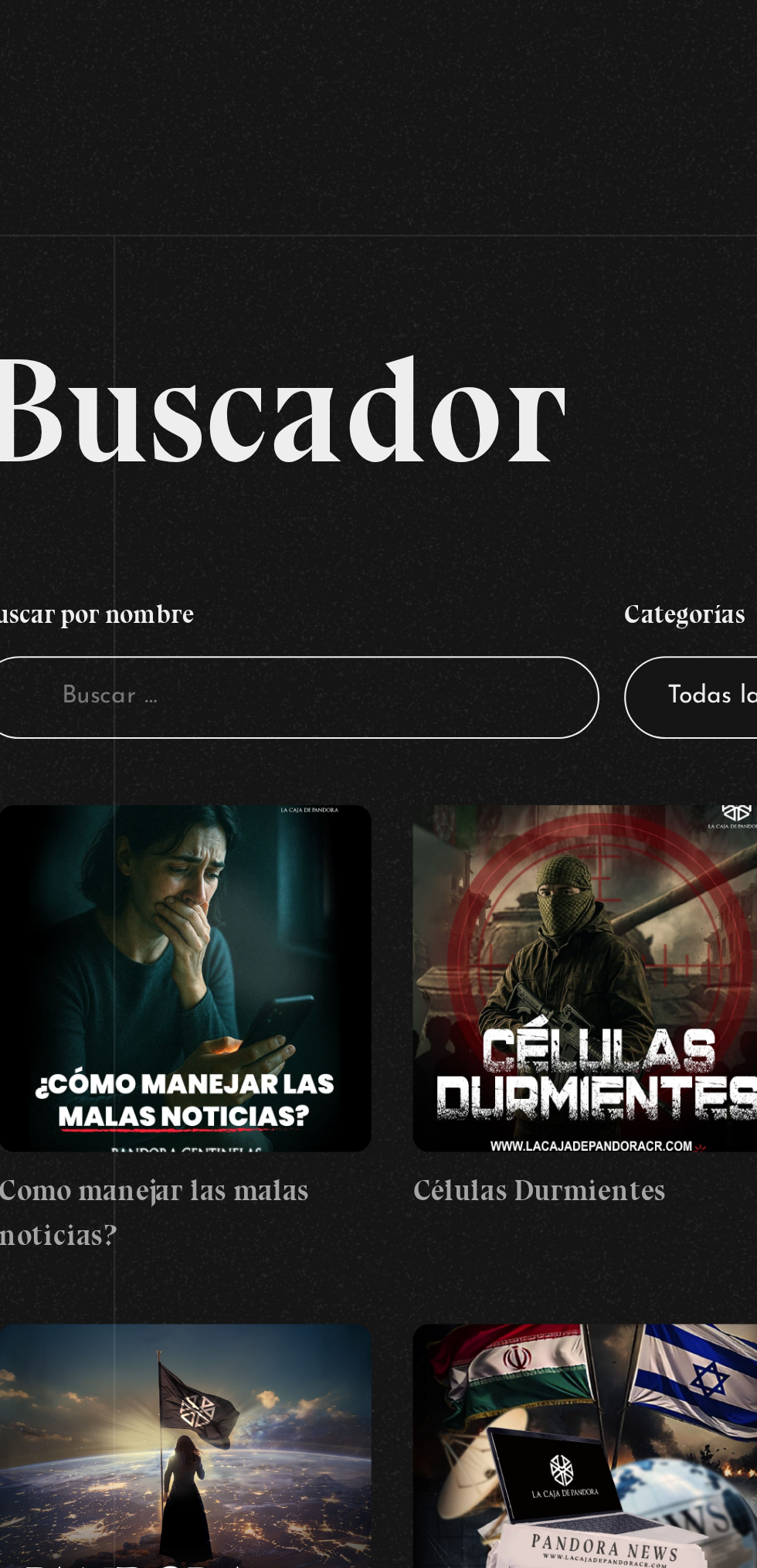 click on "Buscador" at bounding box center (233, 326) 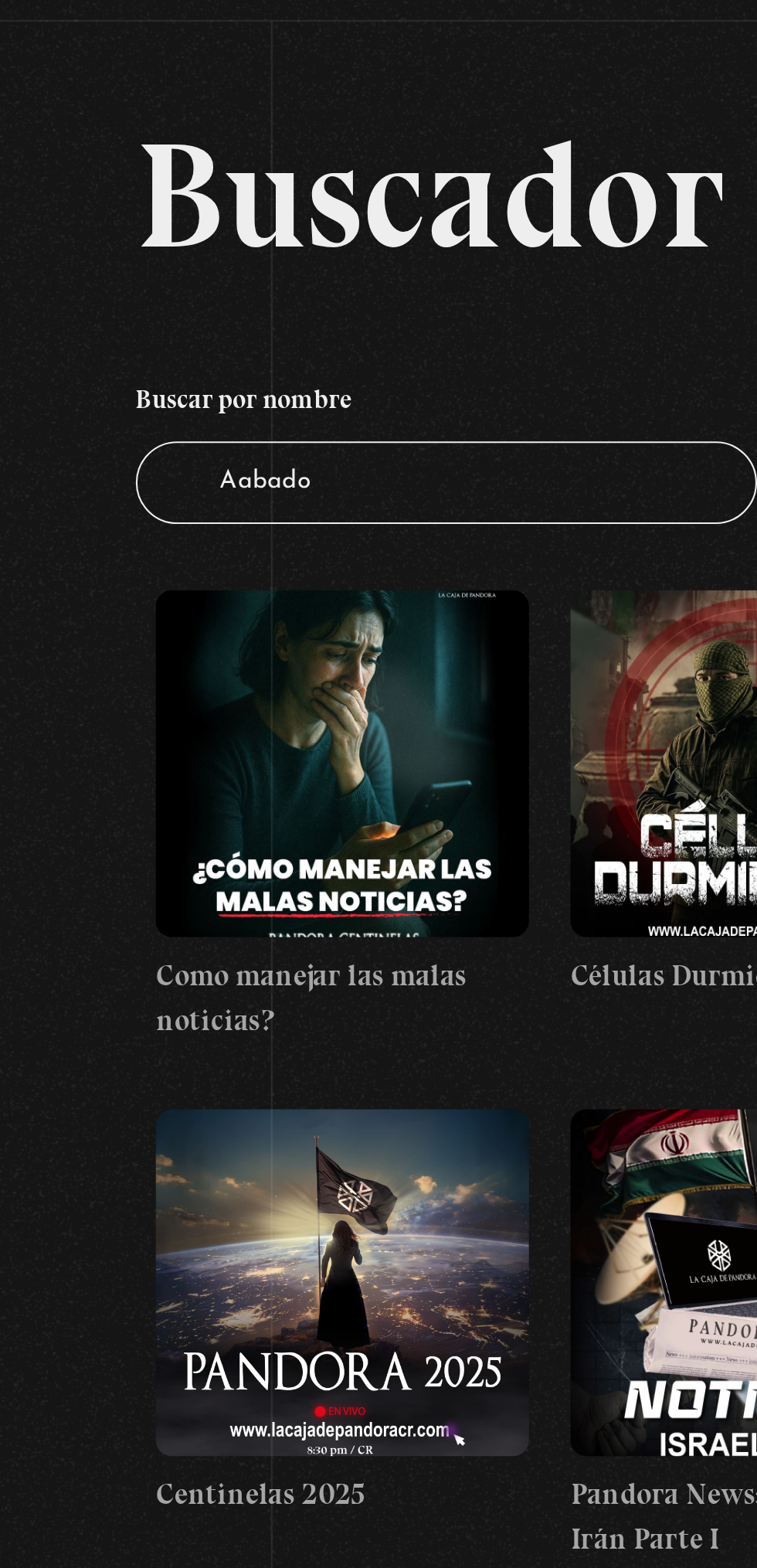 type on "Aabadon" 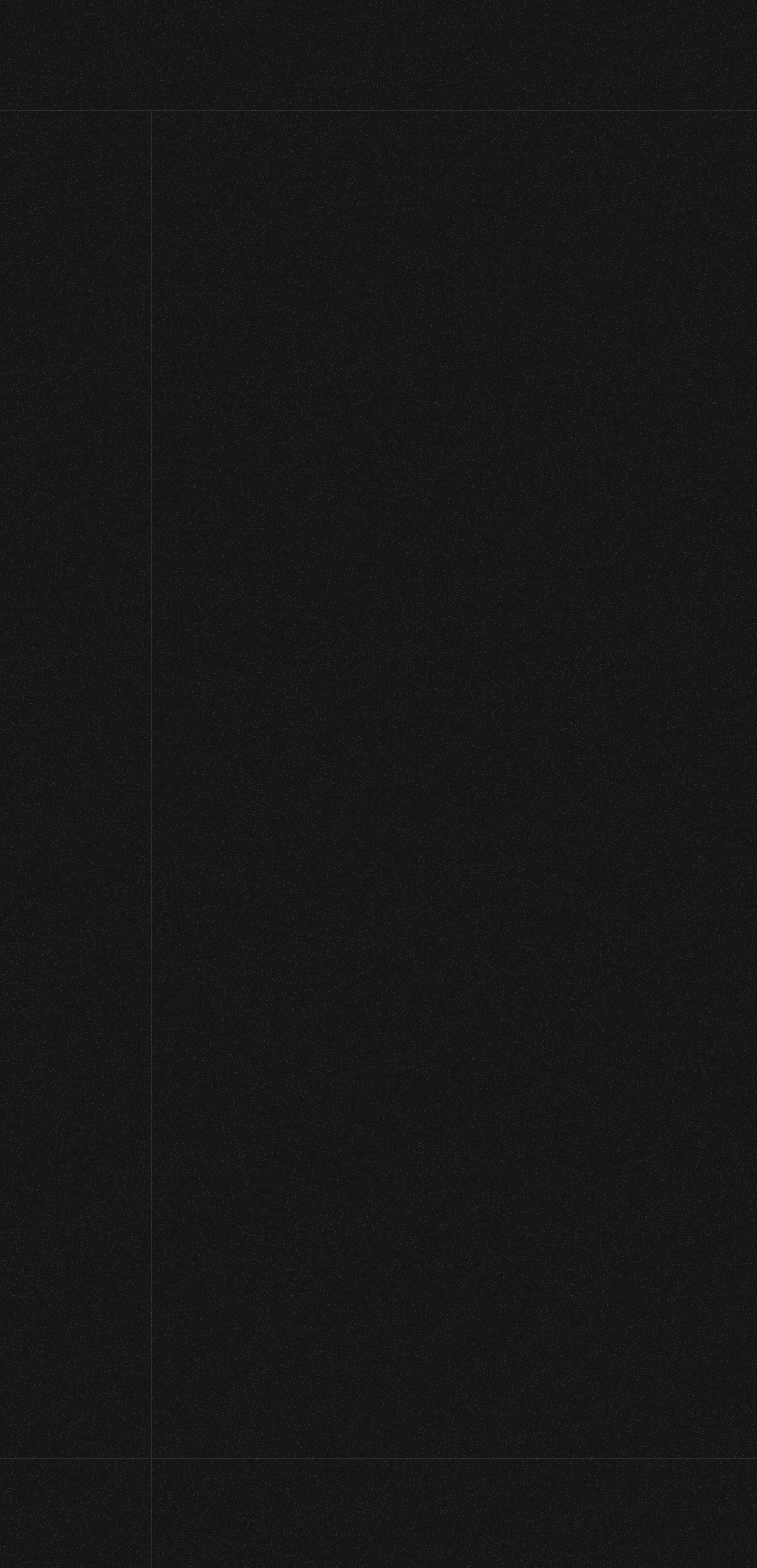 scroll, scrollTop: 0, scrollLeft: 0, axis: both 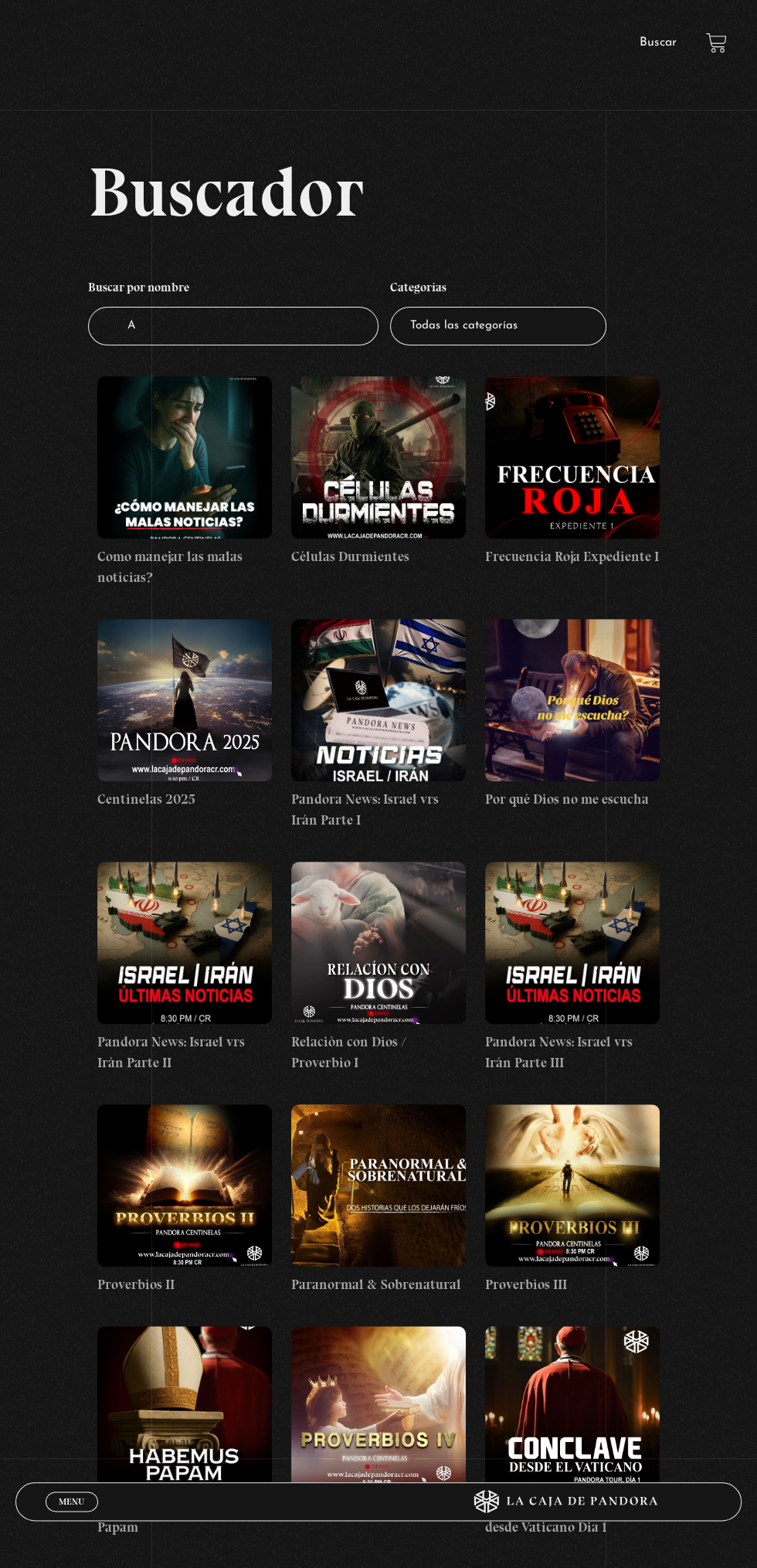 click on "A" at bounding box center (233, 326) 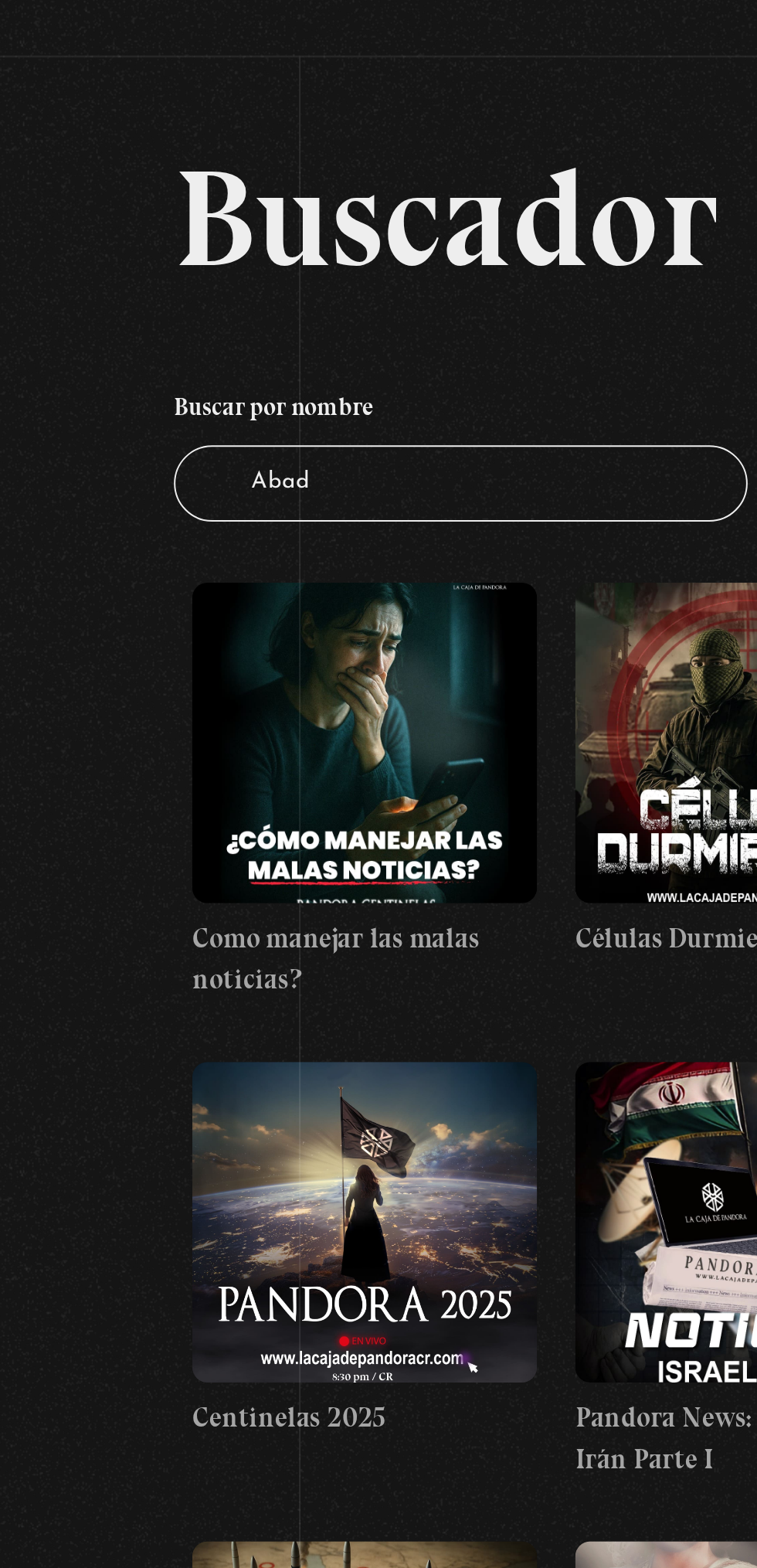 type on "Abadi" 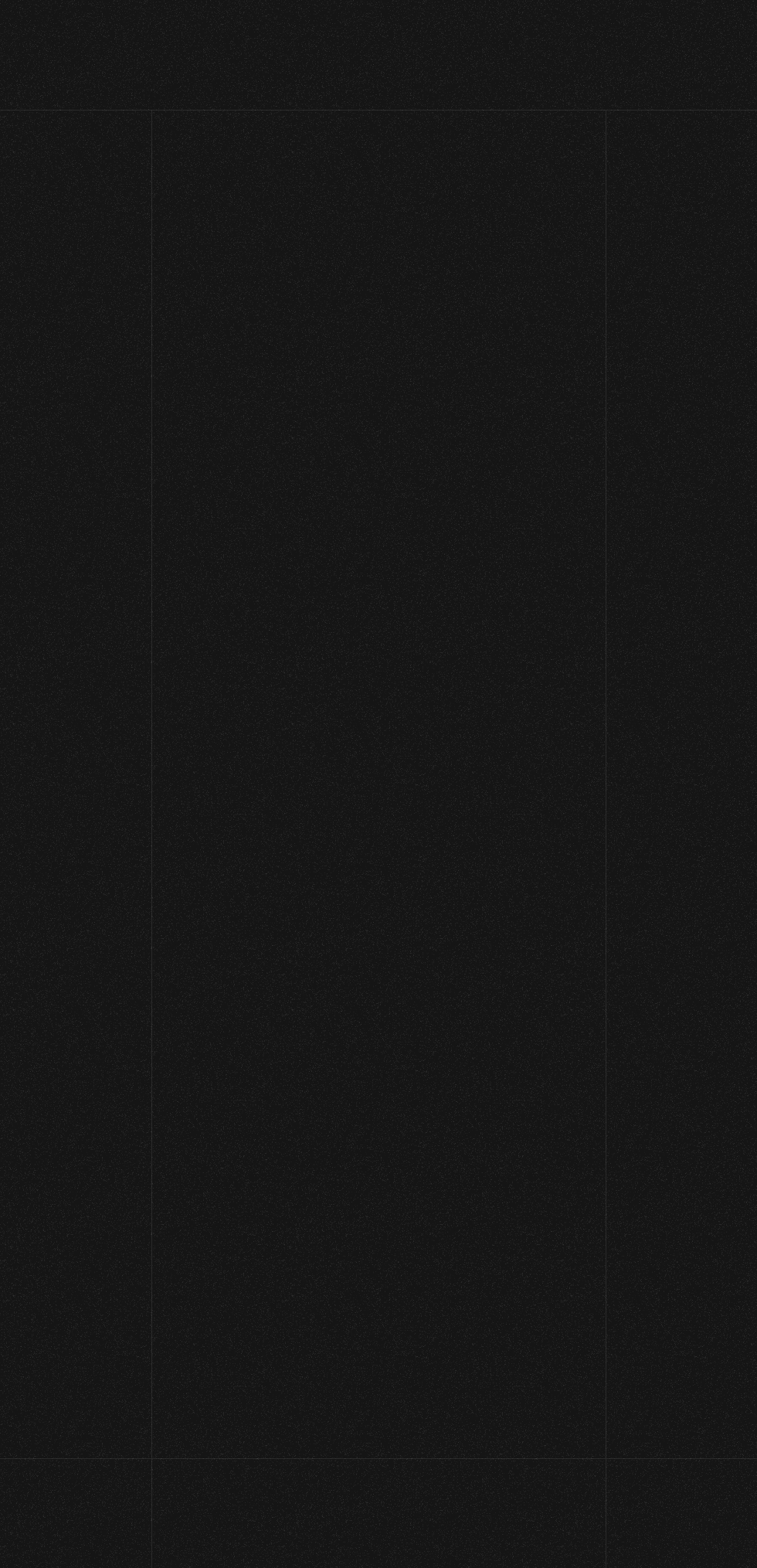 scroll, scrollTop: 0, scrollLeft: 0, axis: both 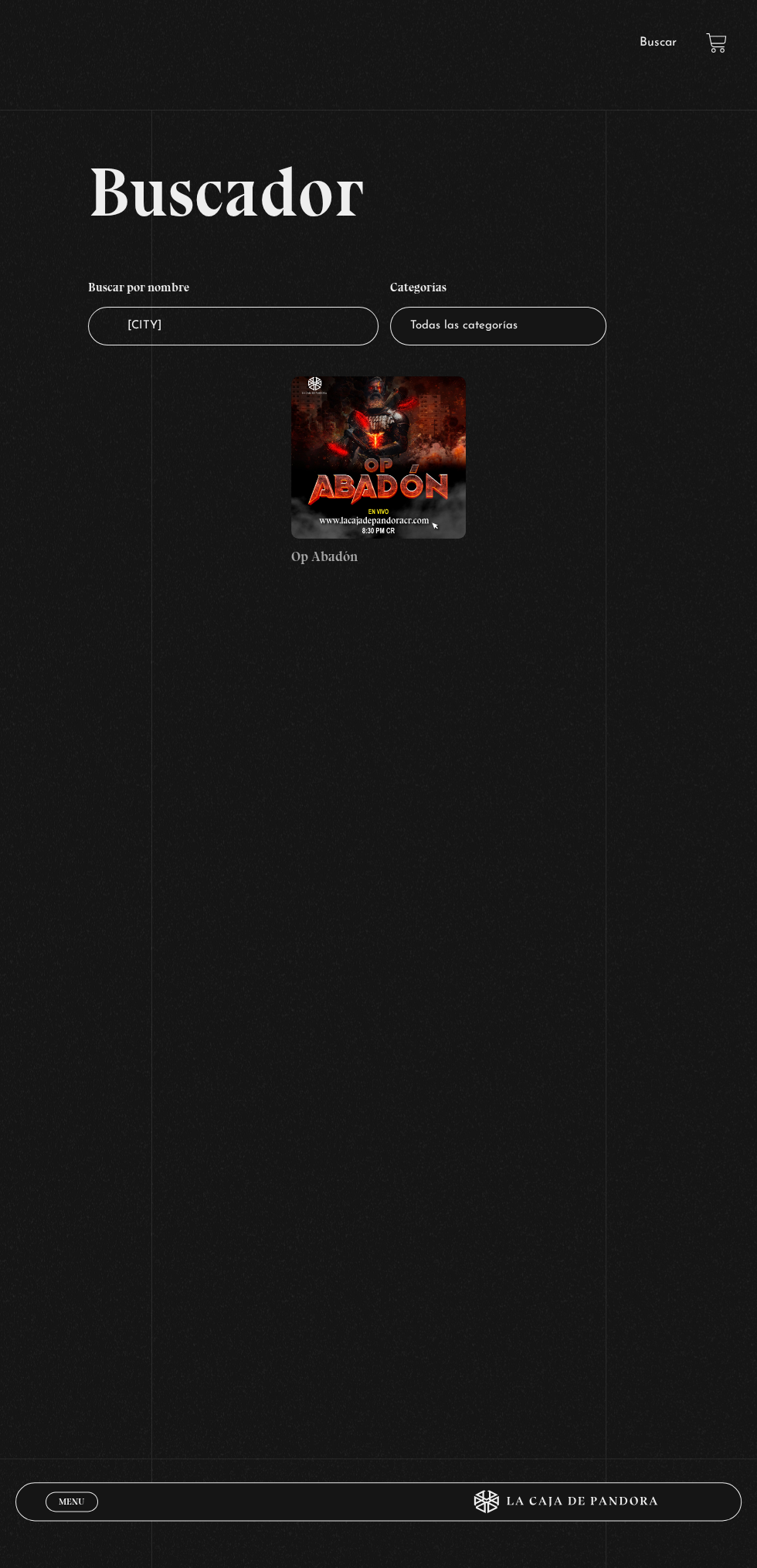click on "[CITY]" at bounding box center [233, 326] 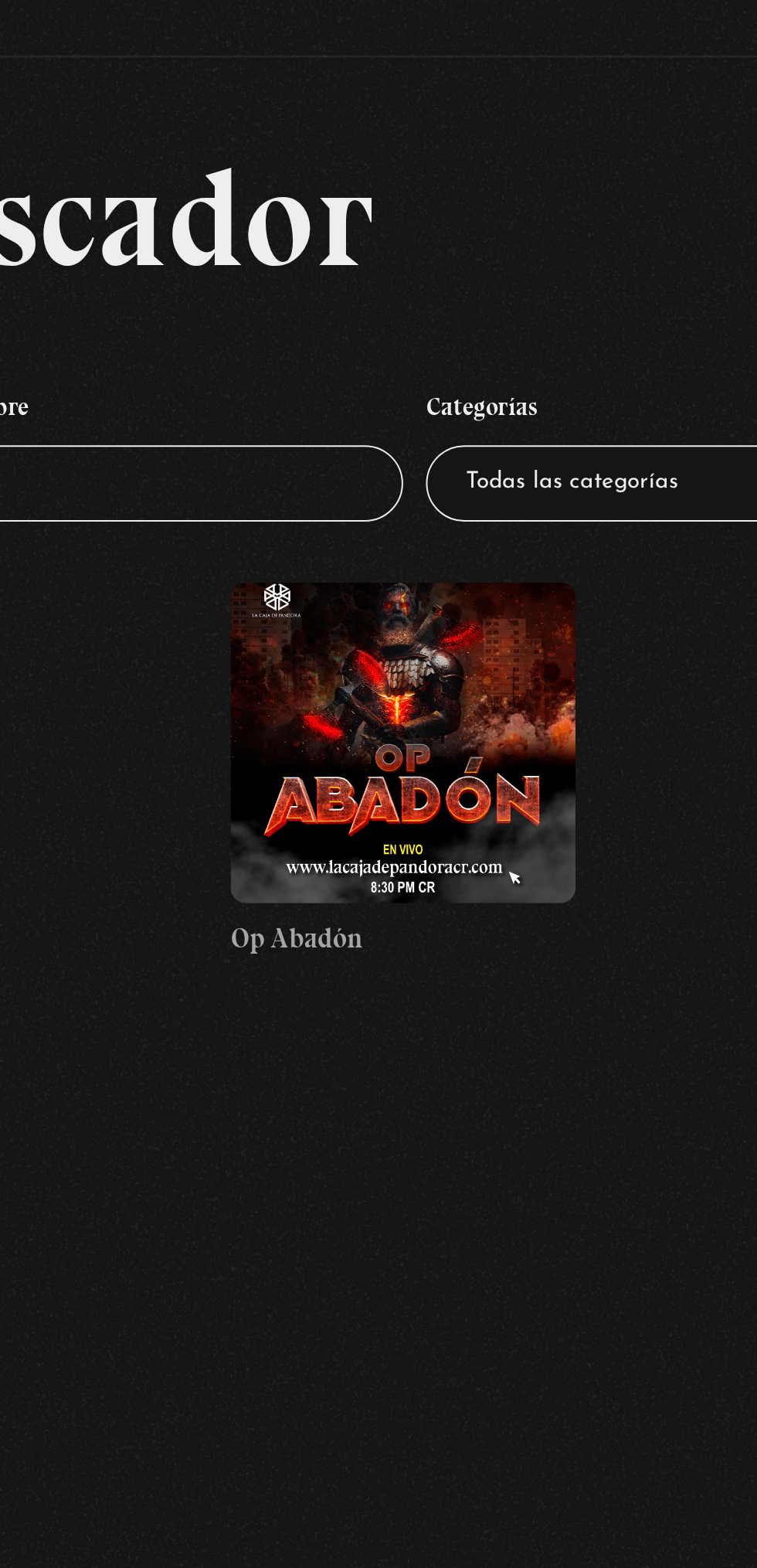 click at bounding box center [378, 457] 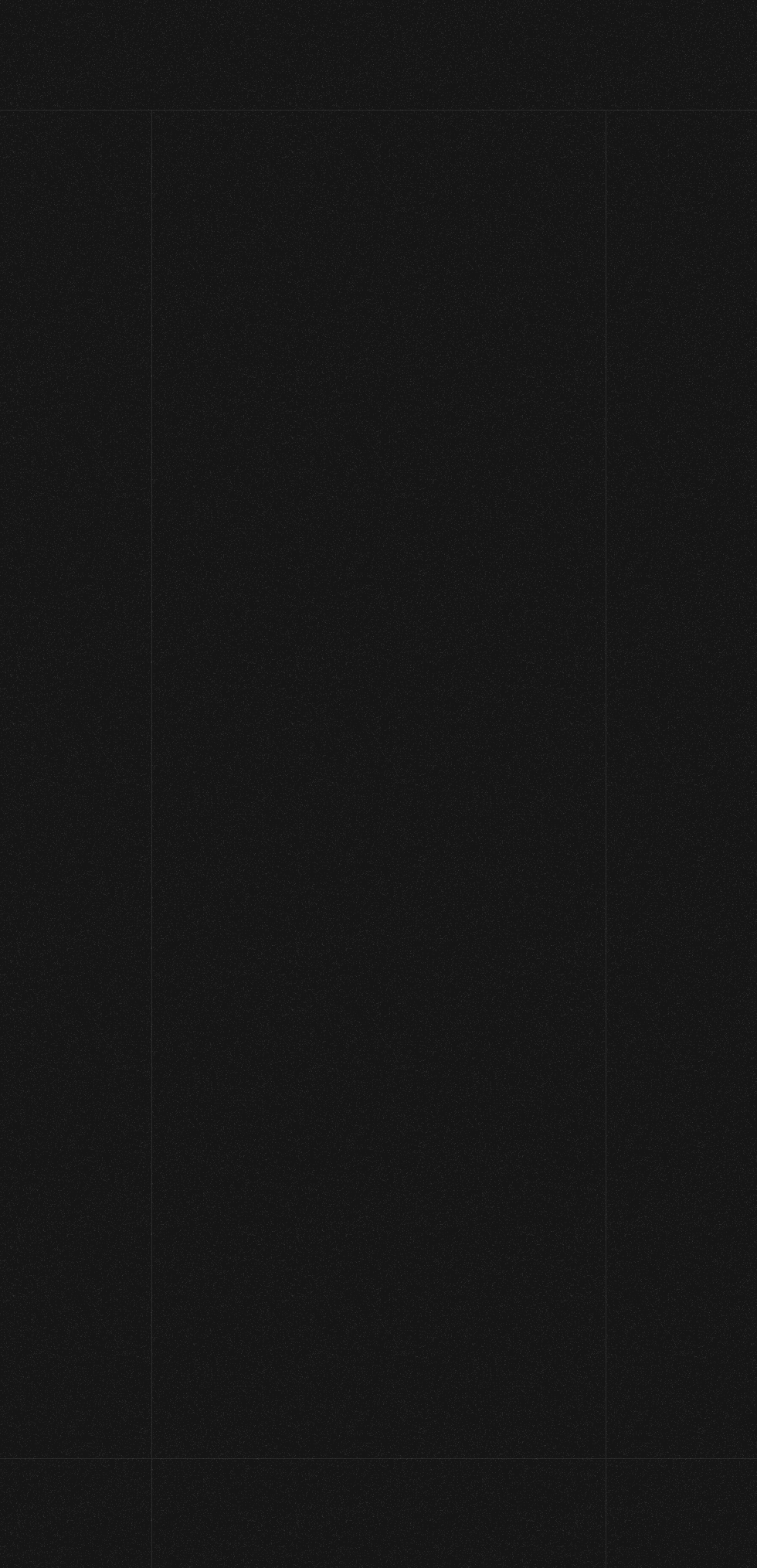 scroll, scrollTop: 0, scrollLeft: 0, axis: both 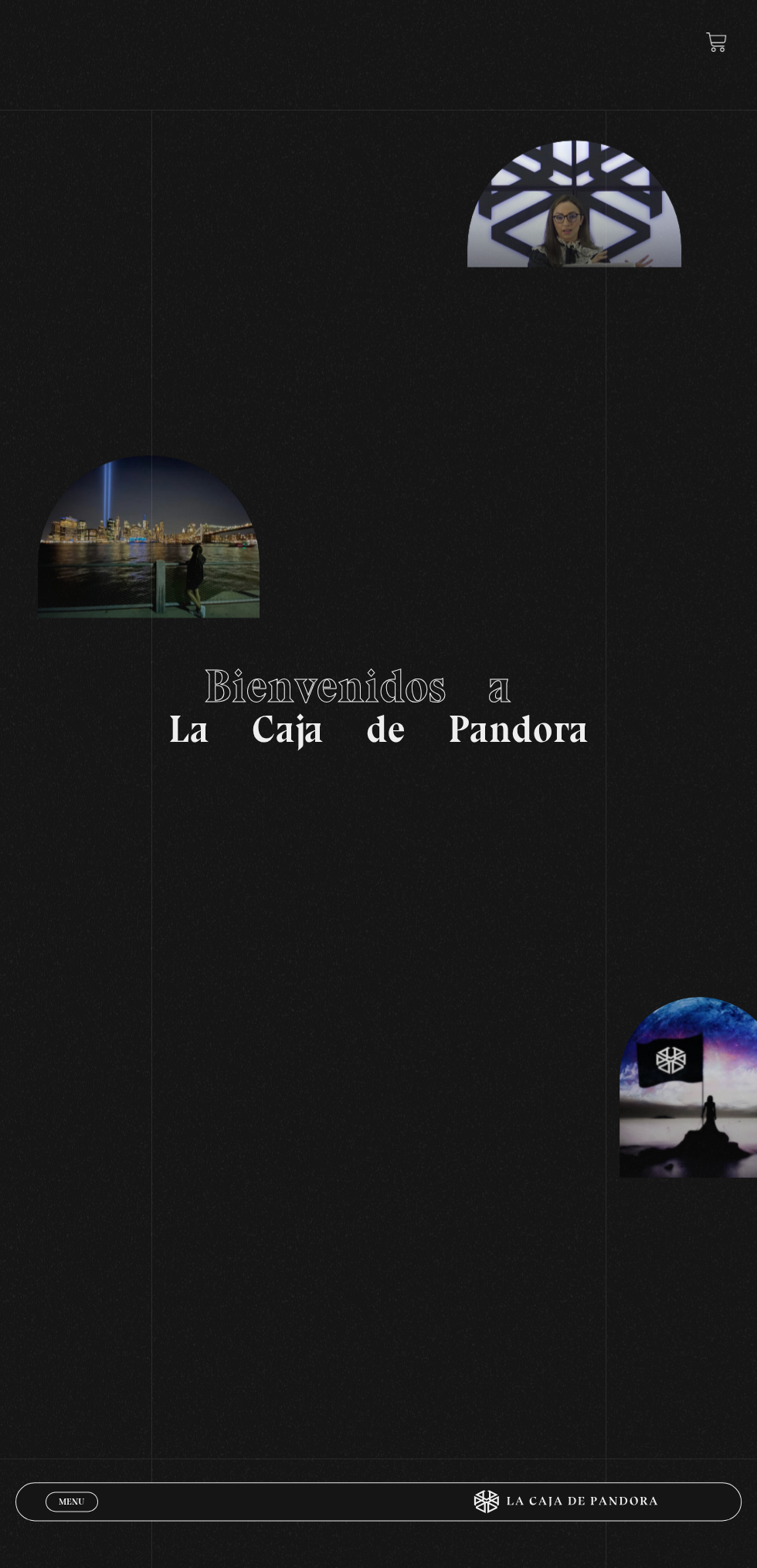 click on "Menu Cerrar" at bounding box center [72, 1502] 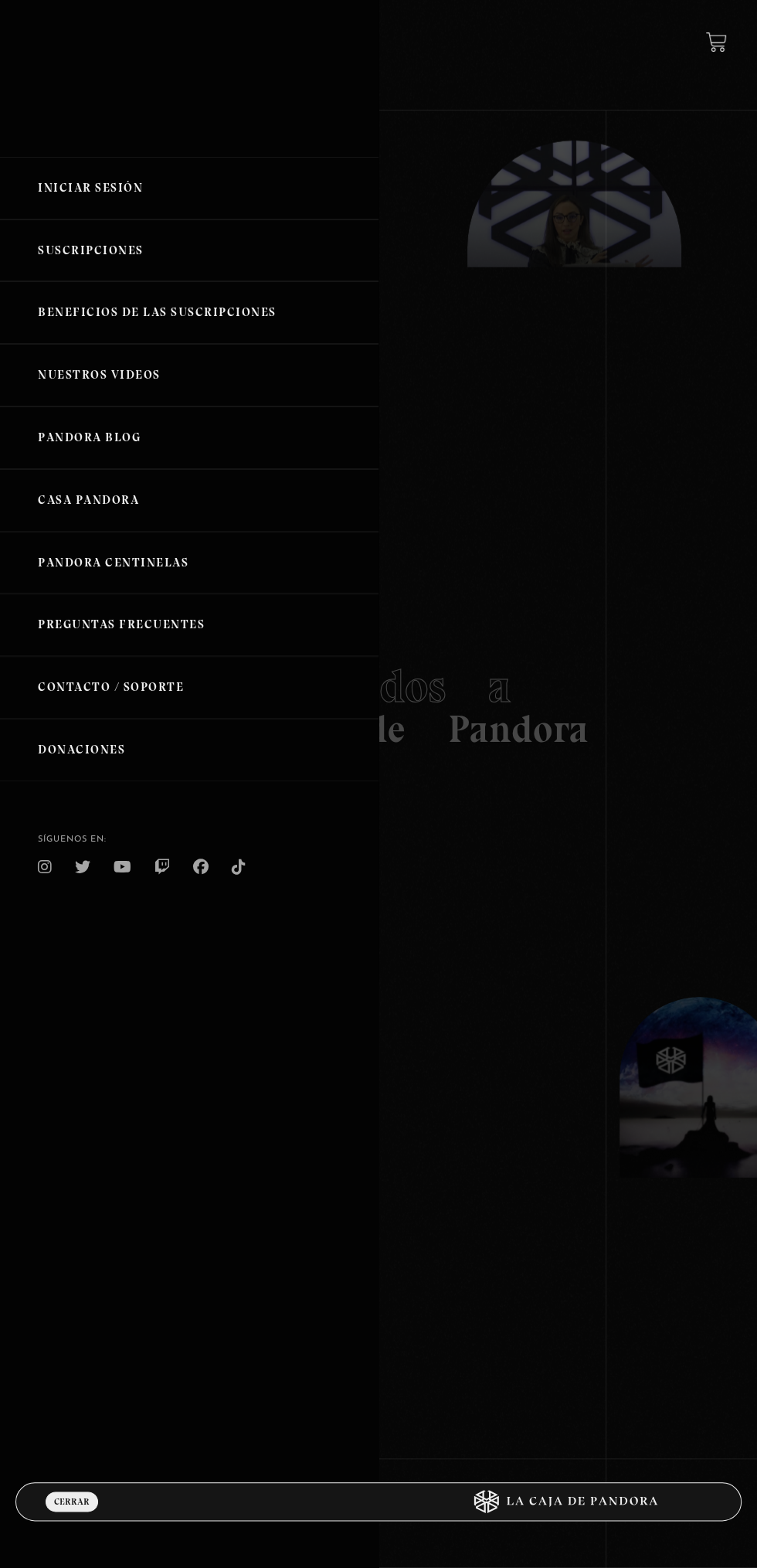 click on "Iniciar Sesión" at bounding box center (189, 188) 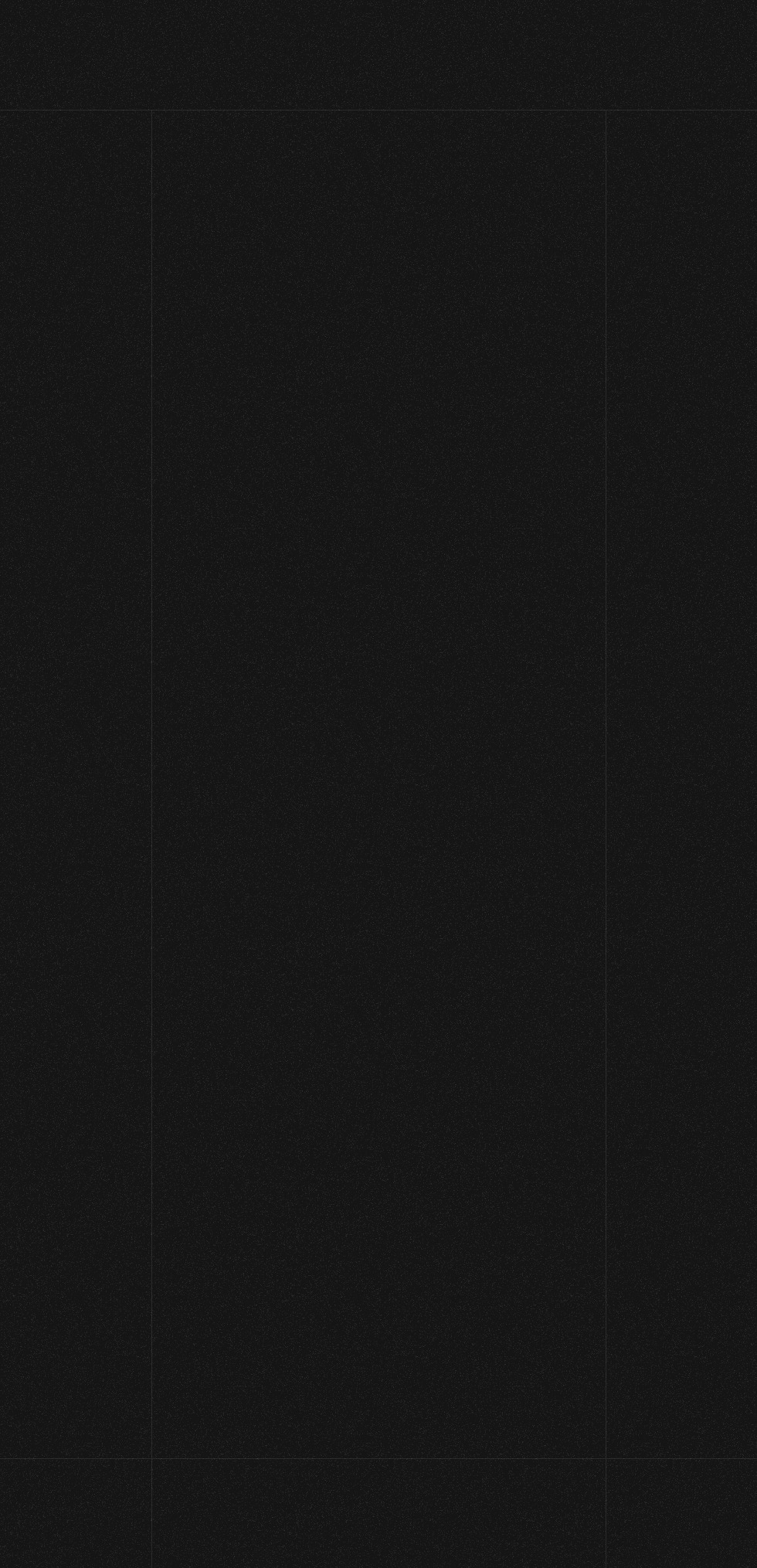 scroll, scrollTop: 0, scrollLeft: 0, axis: both 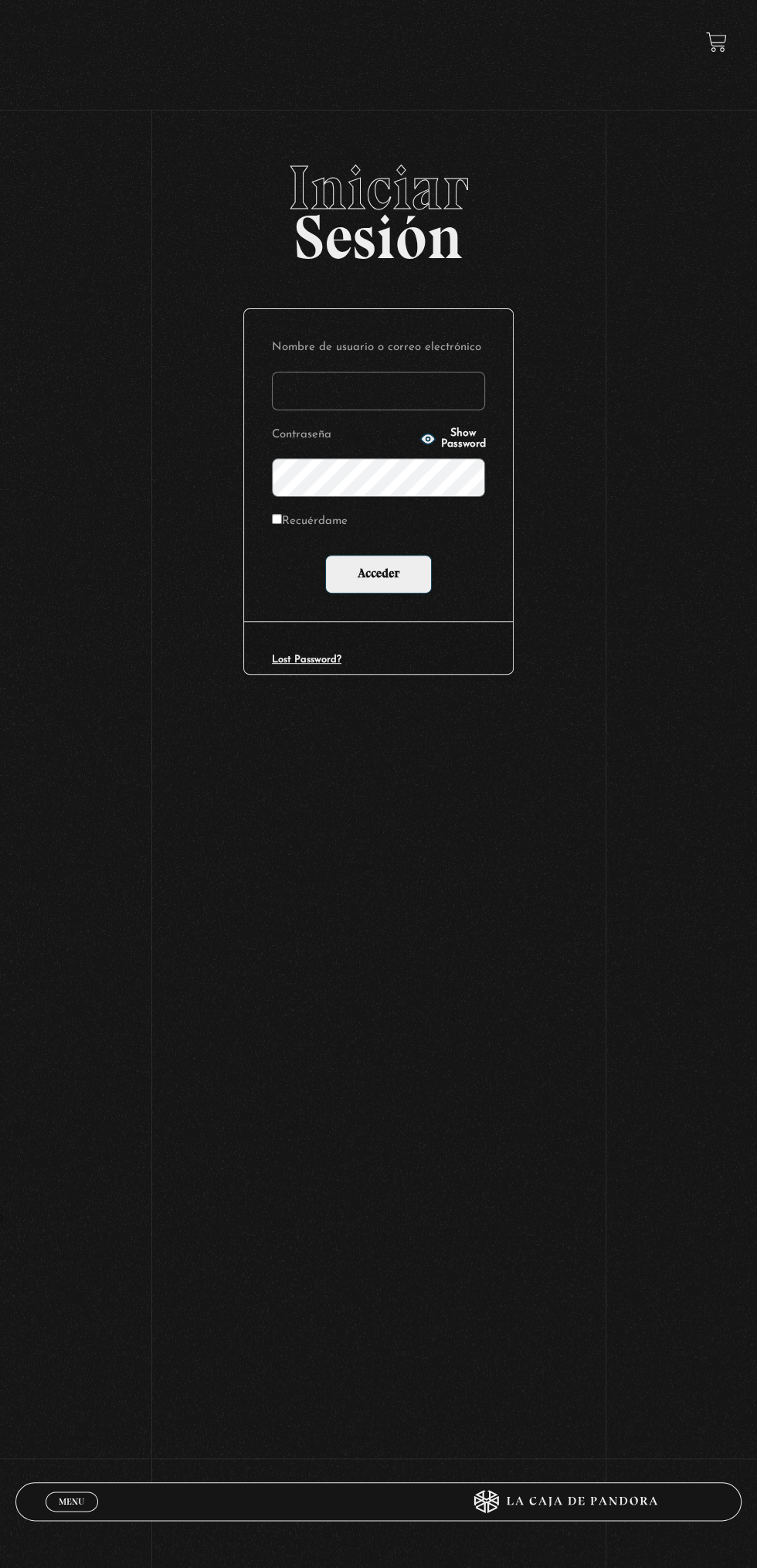 click on "Nombre de usuario o correo electrónico" at bounding box center (378, 391) 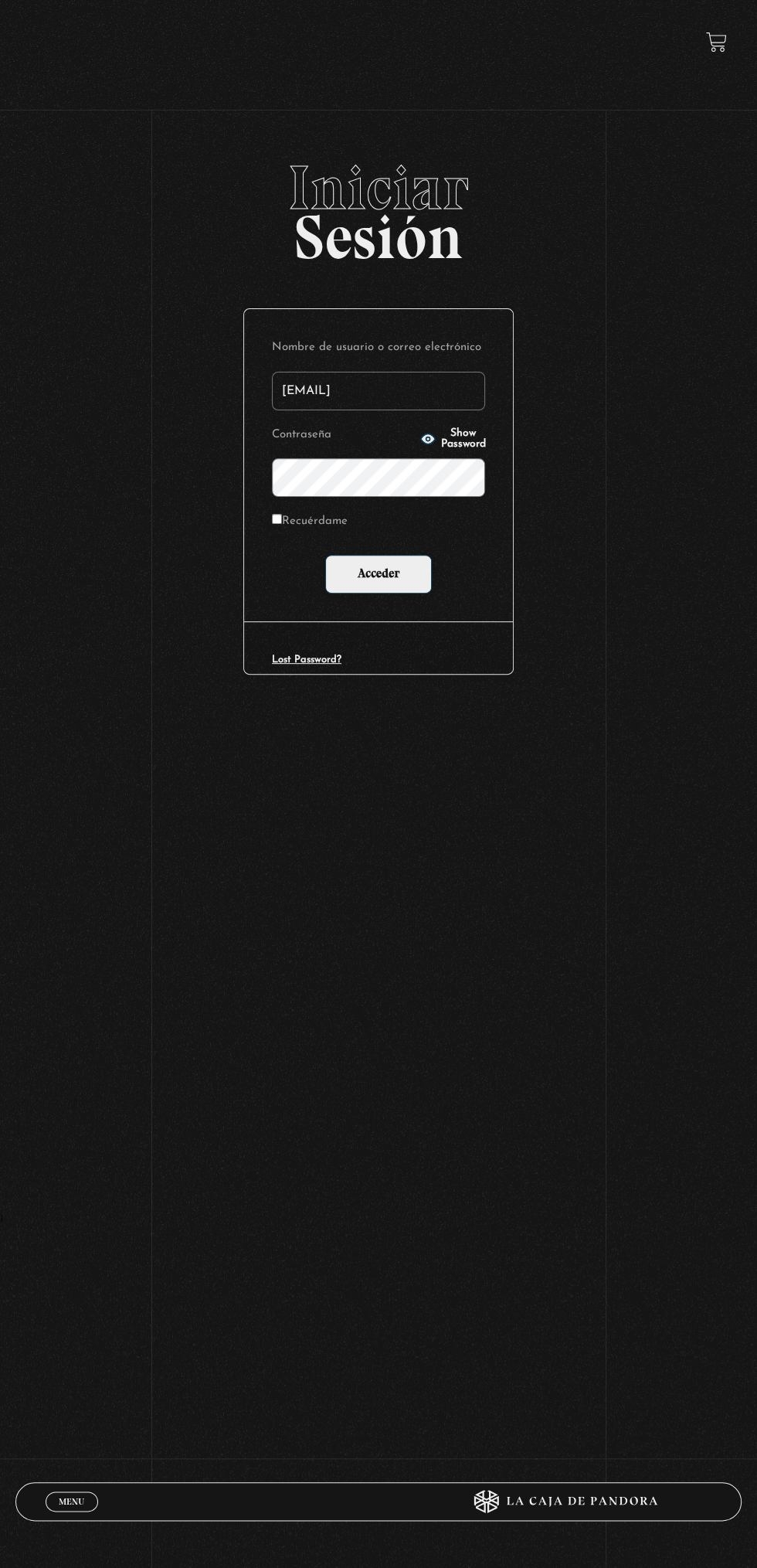 click on "Acceder" at bounding box center [378, 574] 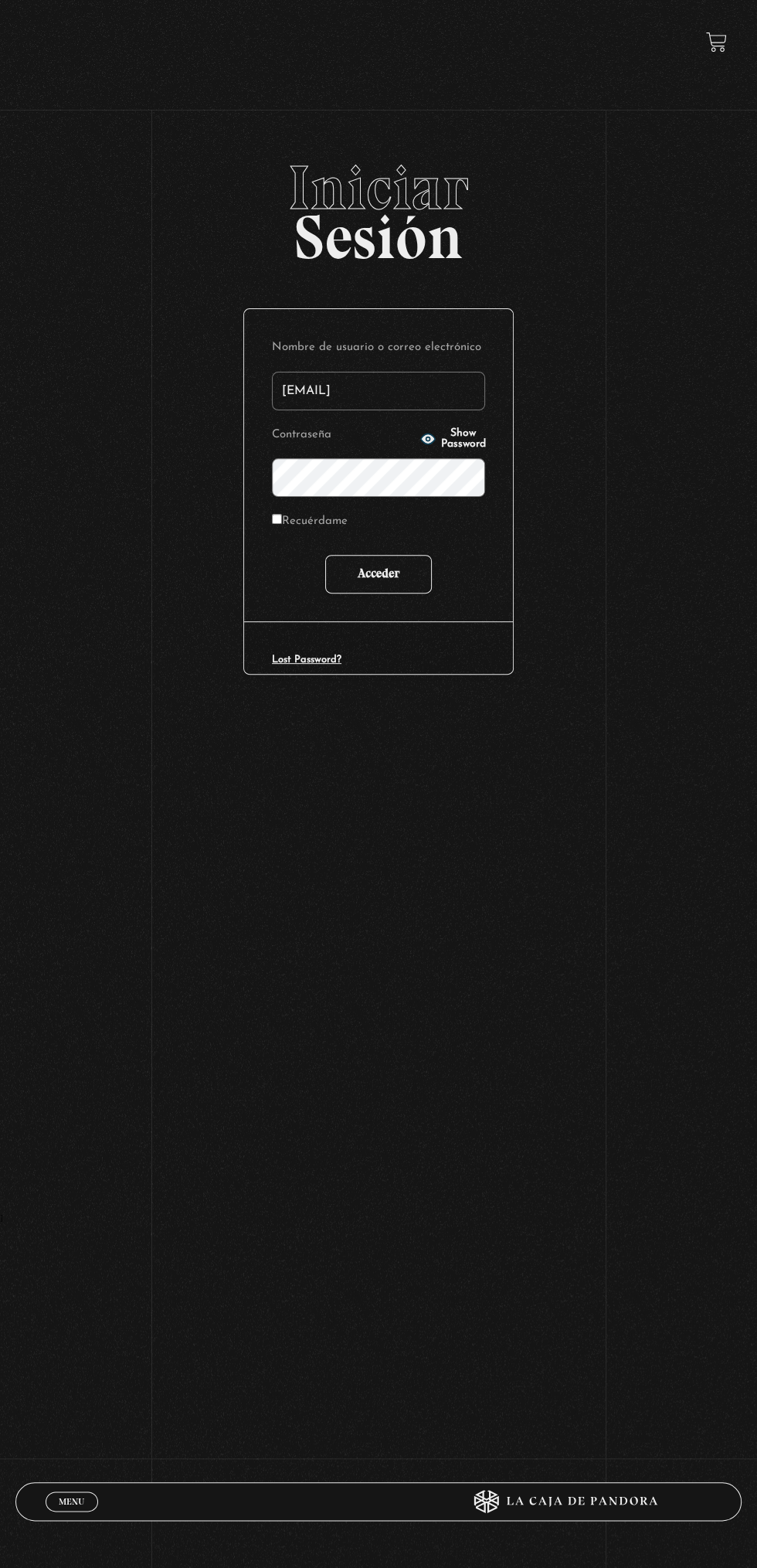 click on "Acceder" at bounding box center (378, 574) 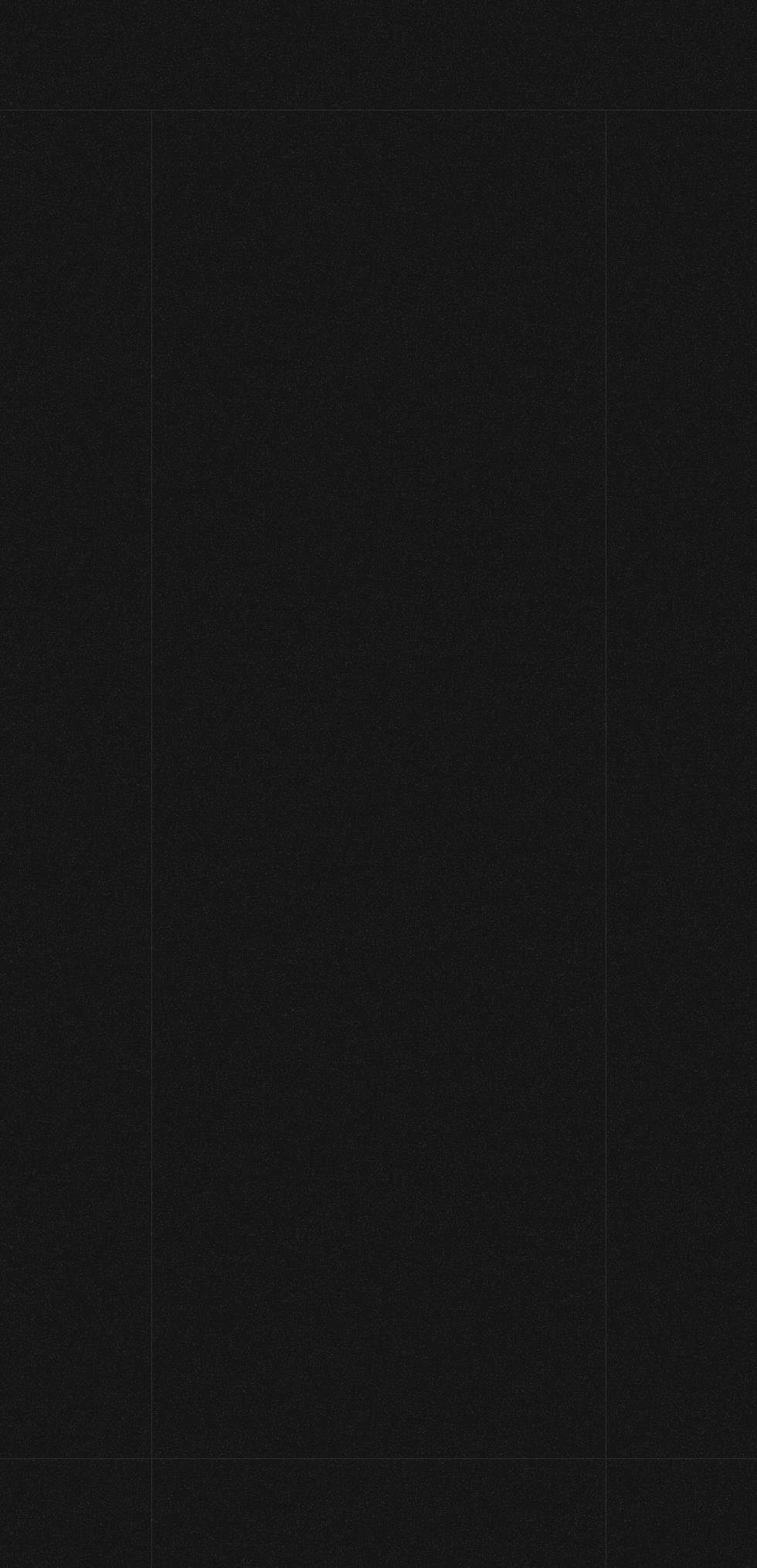 scroll, scrollTop: 0, scrollLeft: 0, axis: both 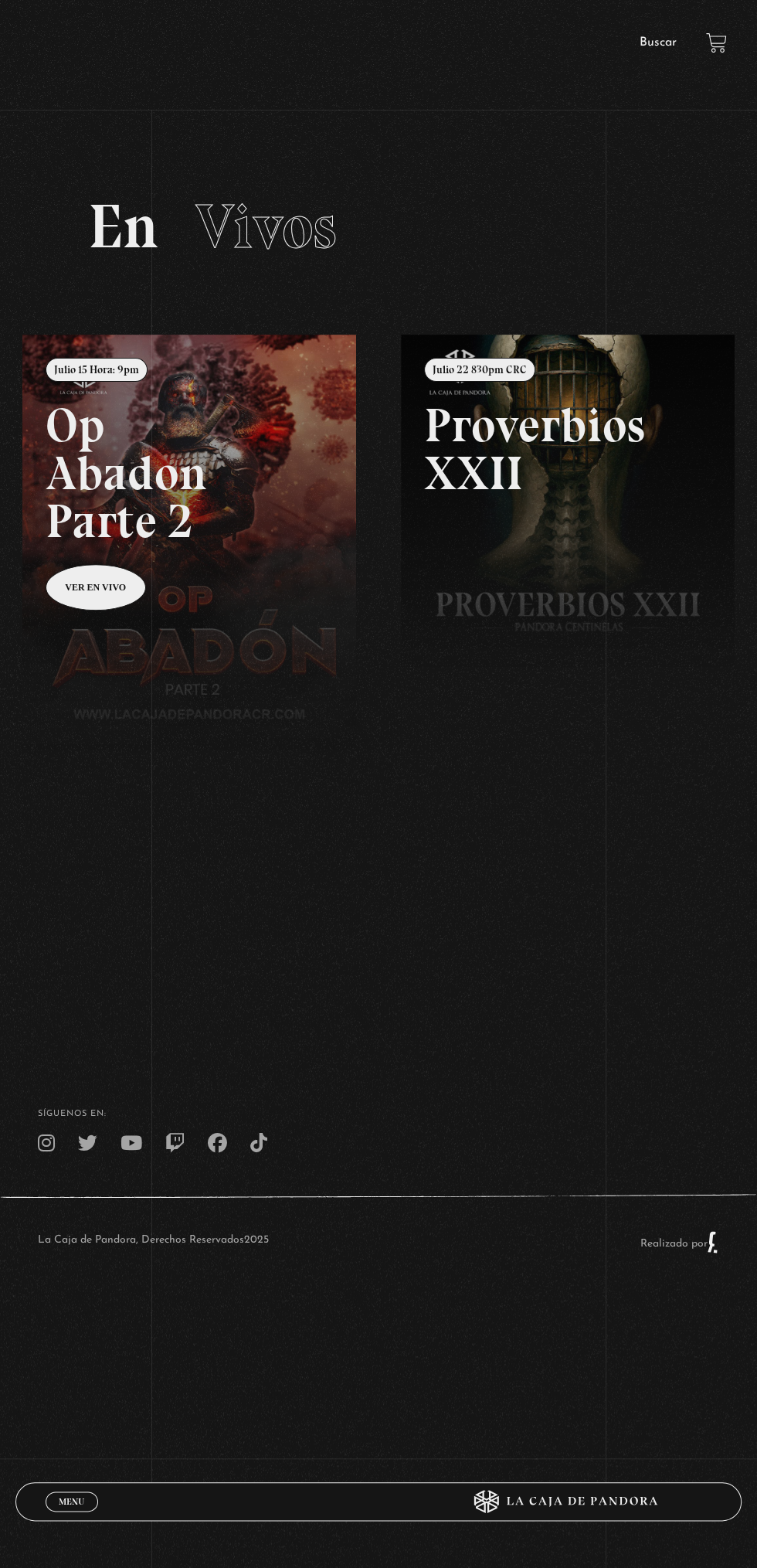 click on "Buscar" at bounding box center (658, 43) 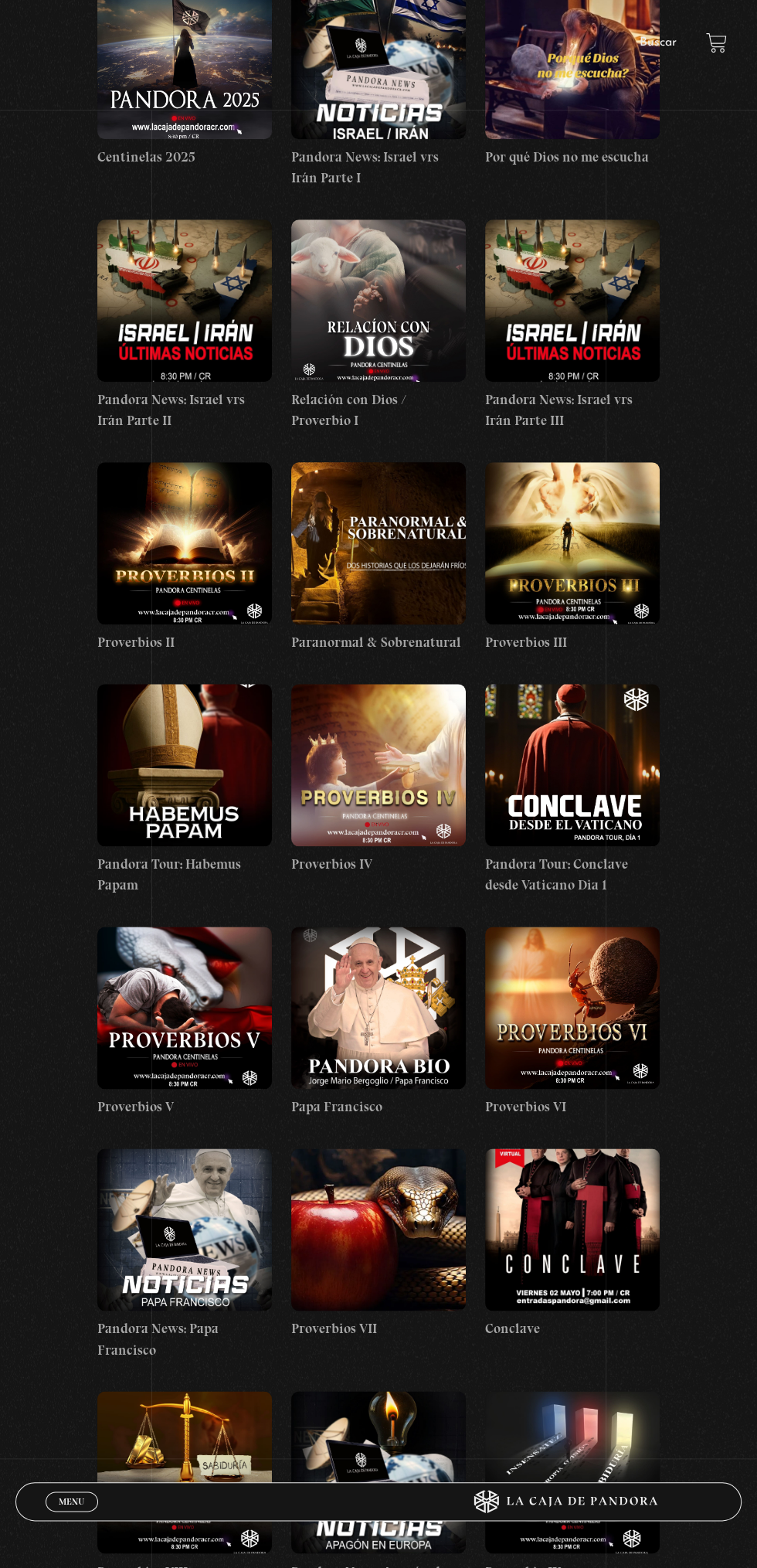 scroll, scrollTop: 0, scrollLeft: 0, axis: both 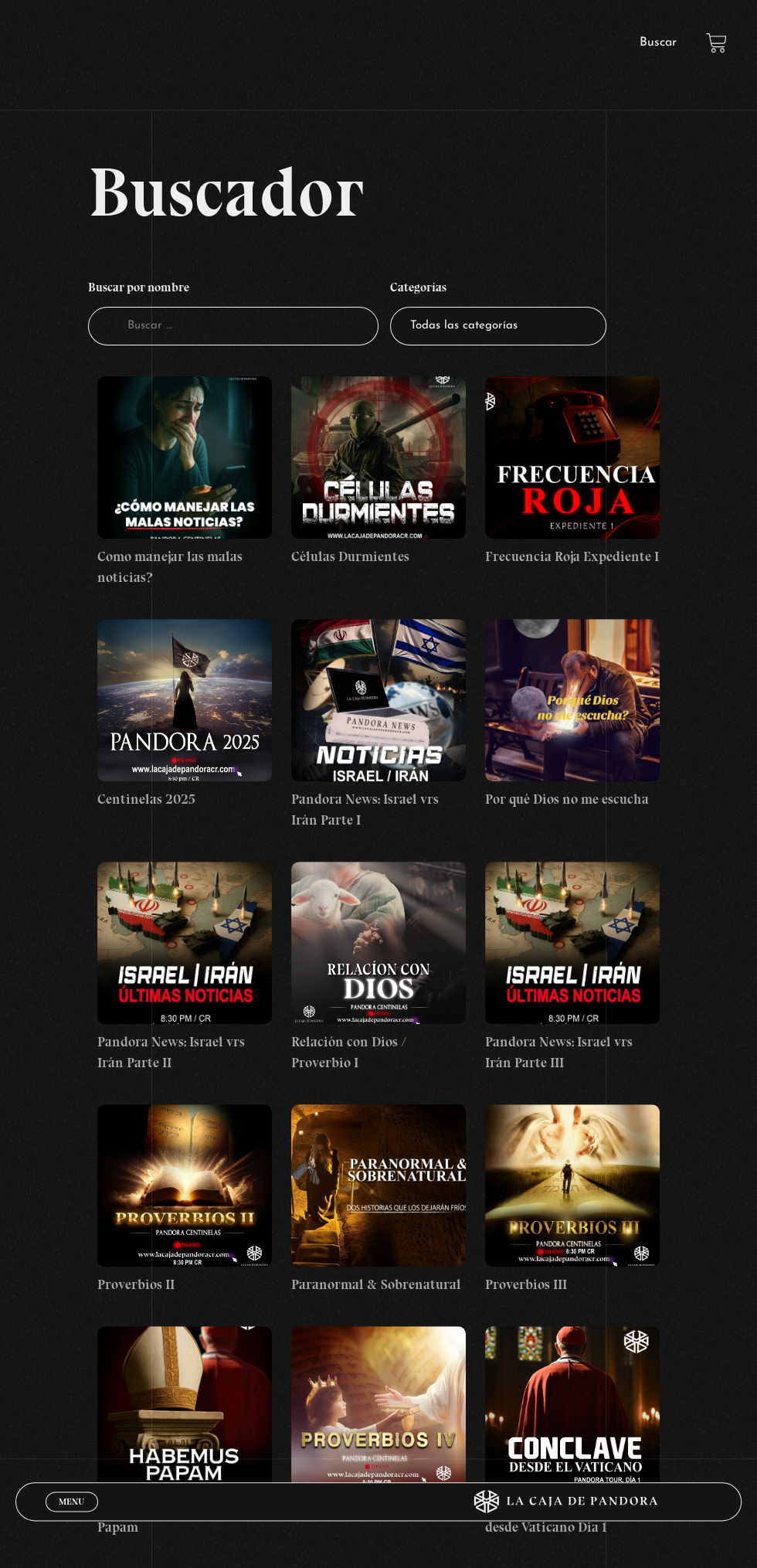 click on "Buscador" at bounding box center (233, 326) 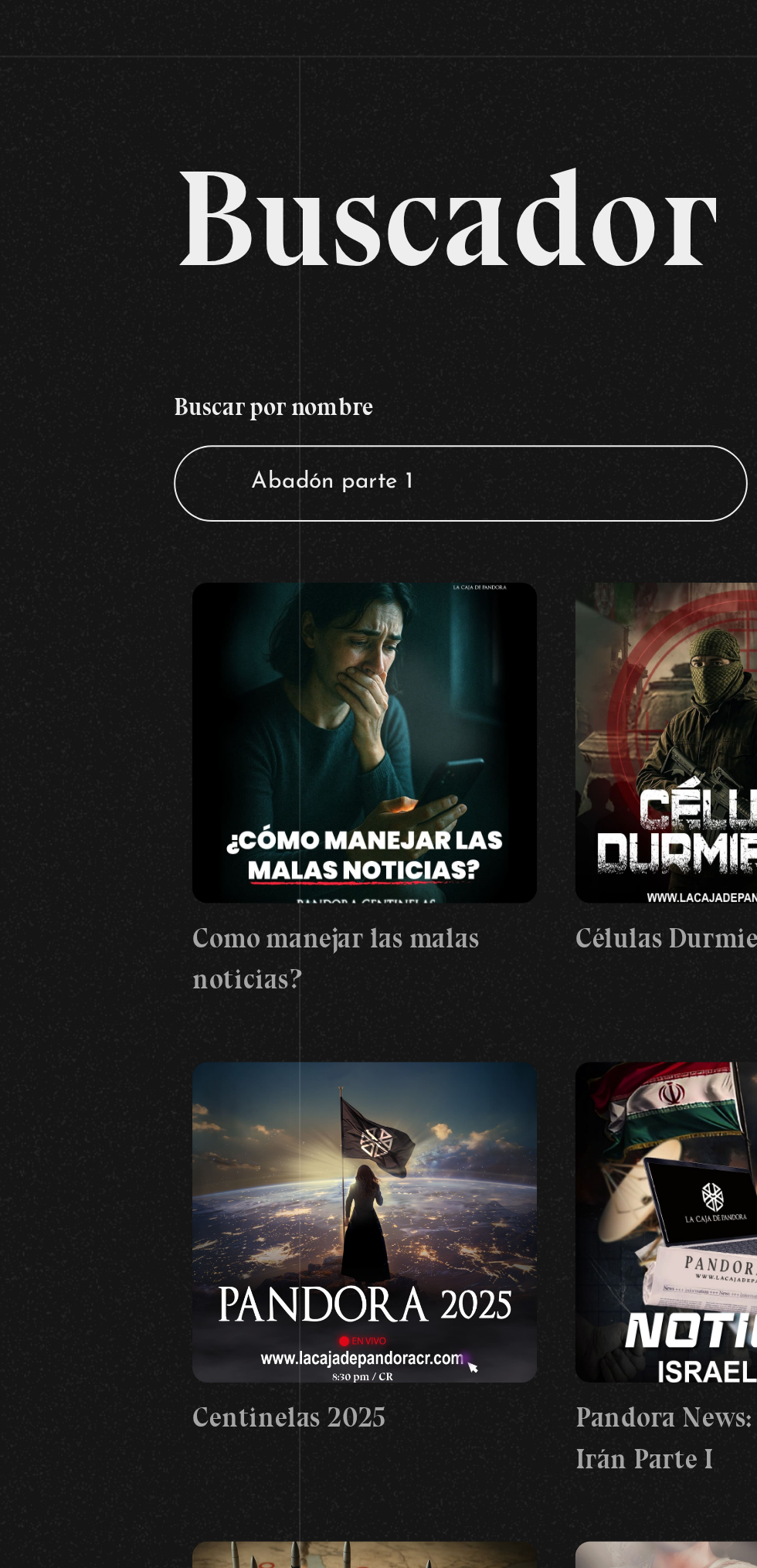 type on "Abadón parte 1" 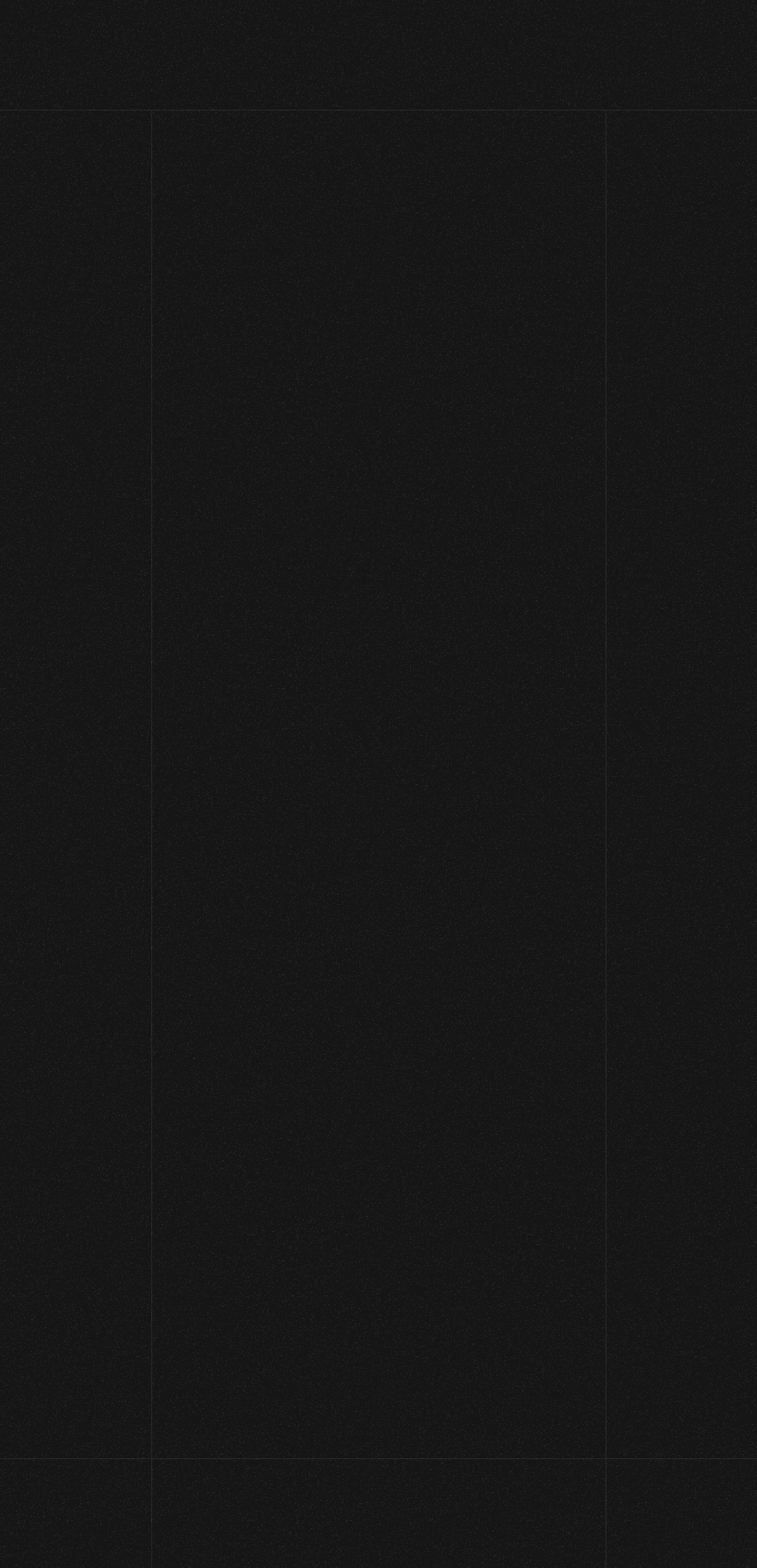 scroll, scrollTop: 0, scrollLeft: 0, axis: both 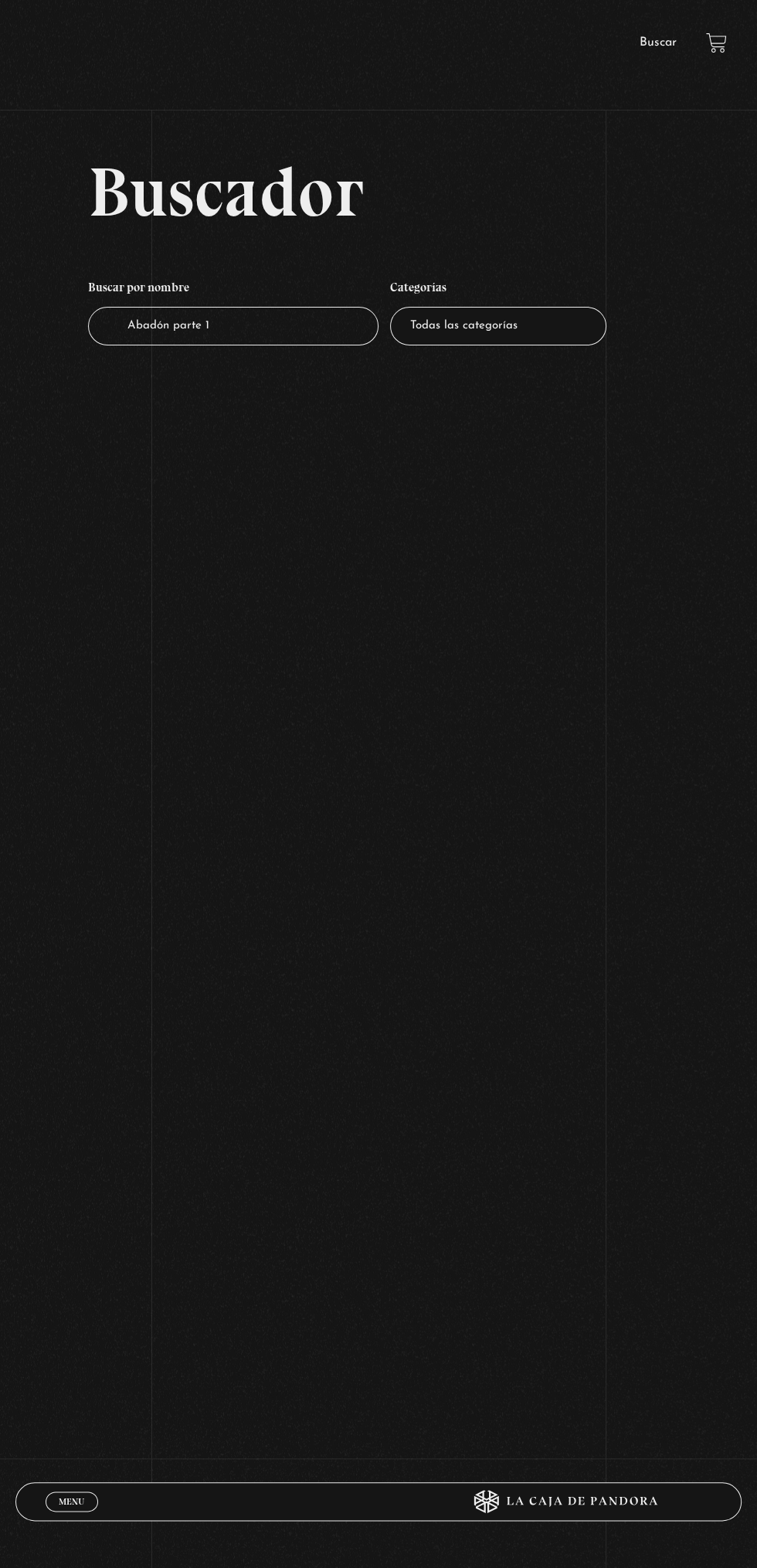 click on "Abadón parte 1" at bounding box center [233, 326] 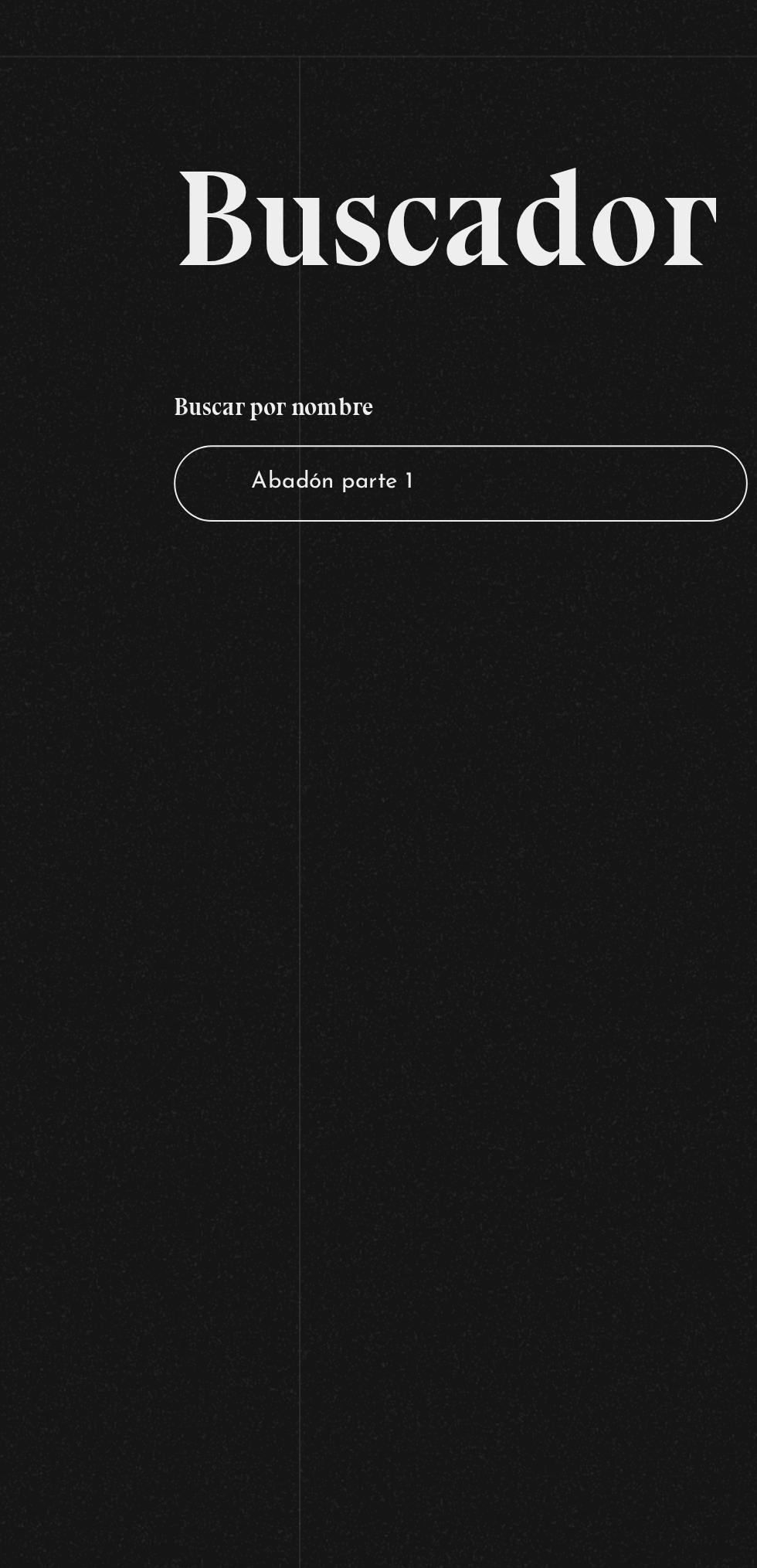 click on "Abadón parte 1" at bounding box center (233, 326) 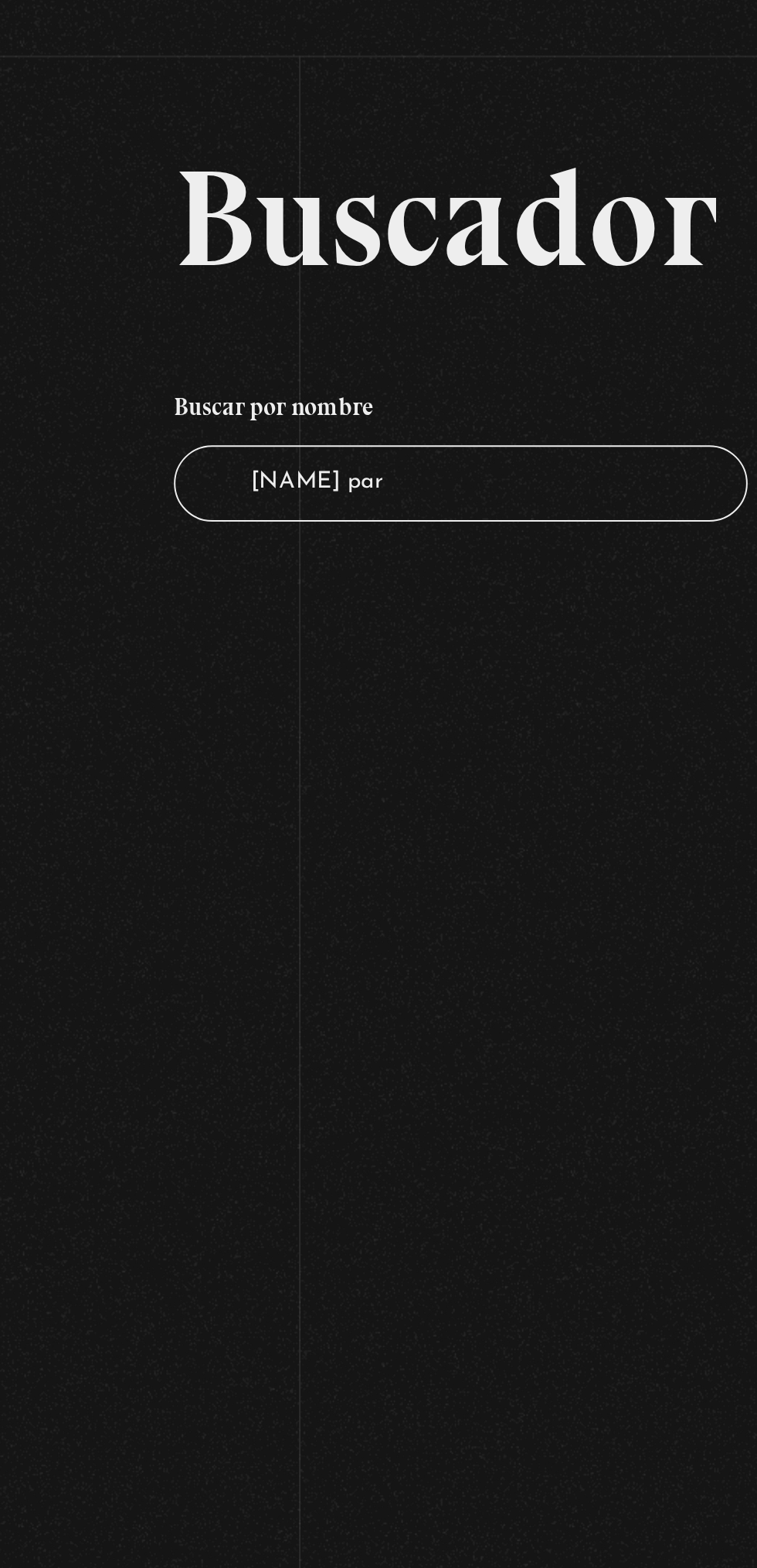 type on "Abadón pa" 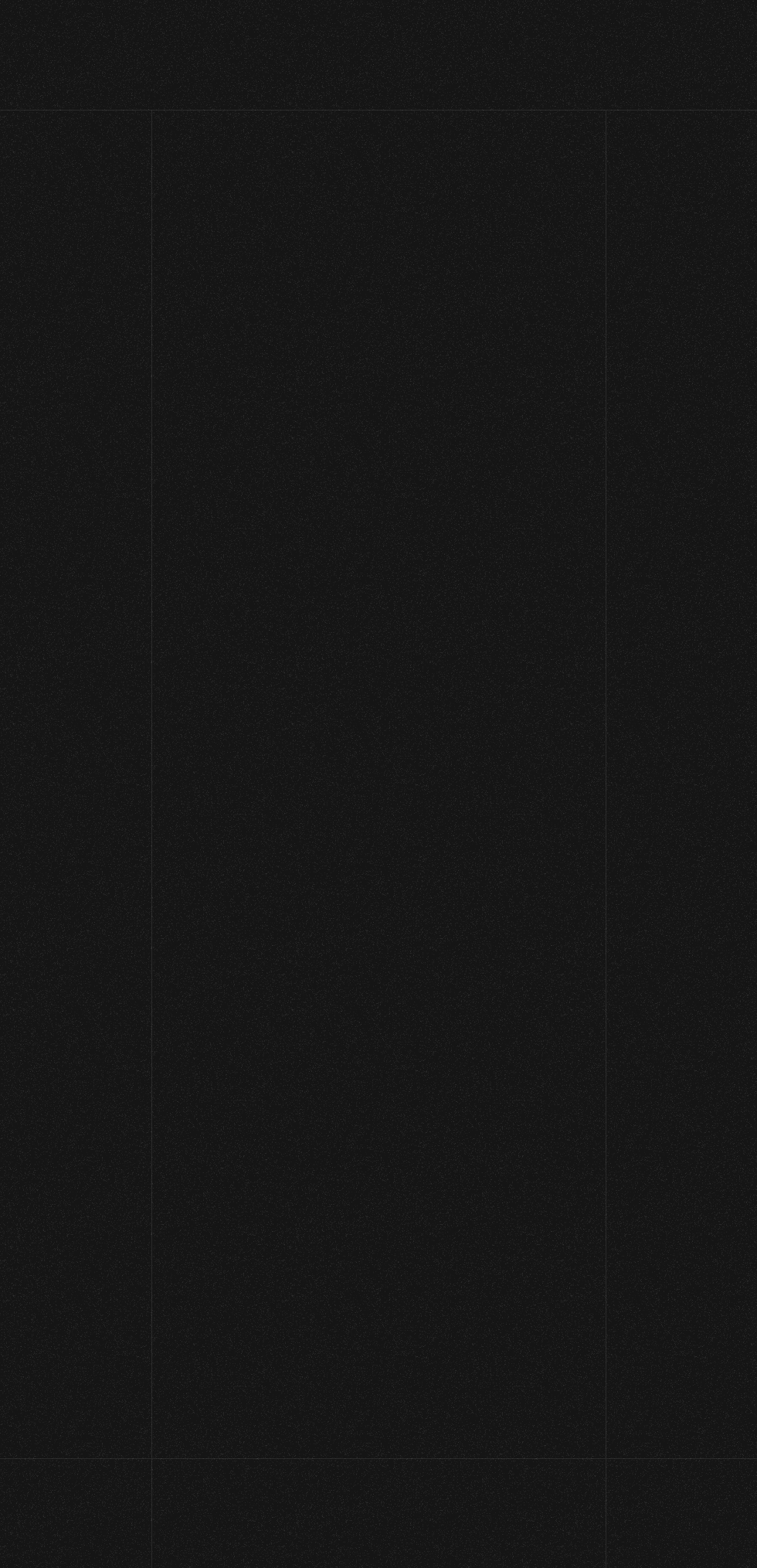 scroll, scrollTop: 0, scrollLeft: 0, axis: both 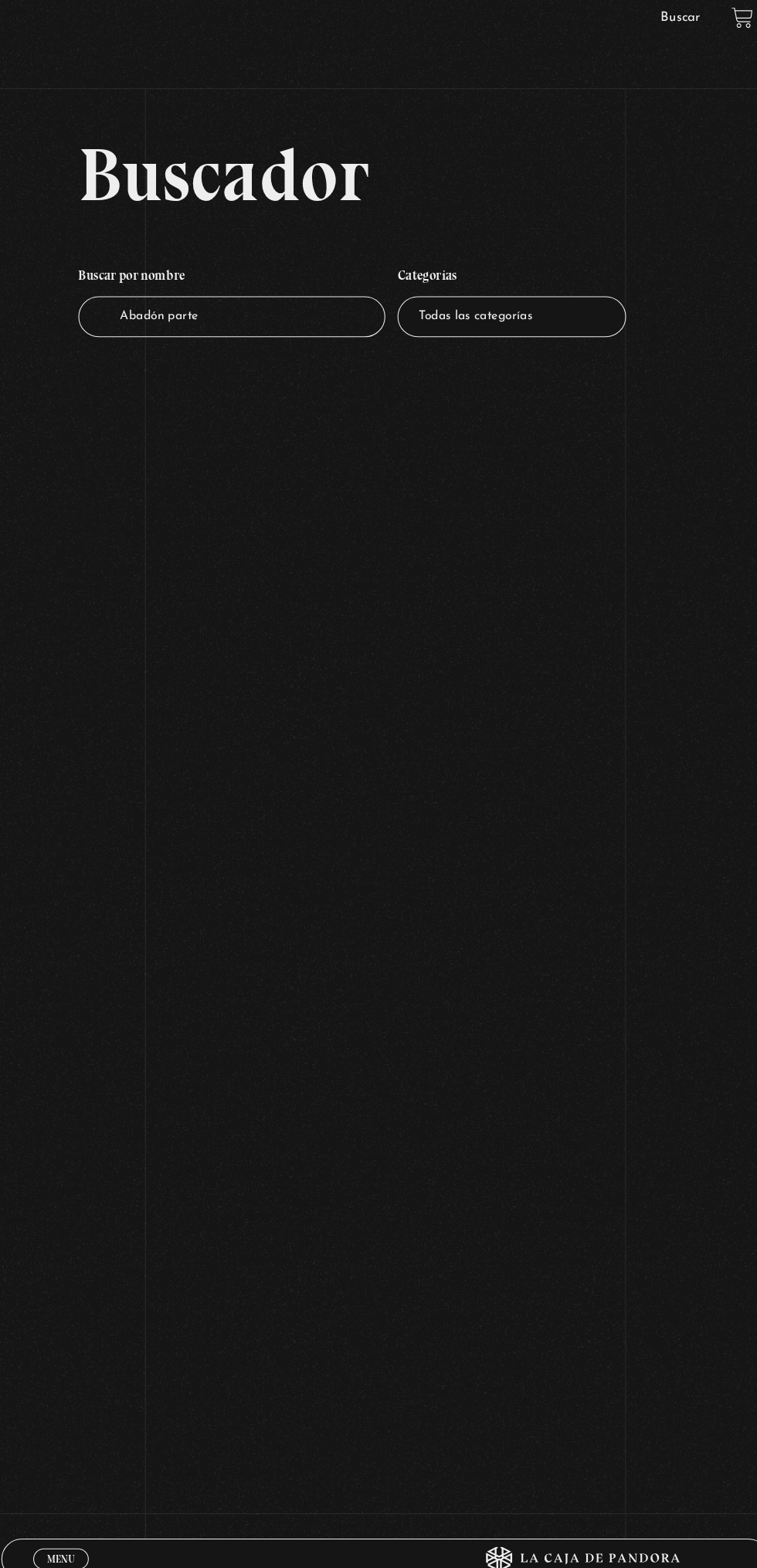 click on "Abadón parte" at bounding box center (233, 326) 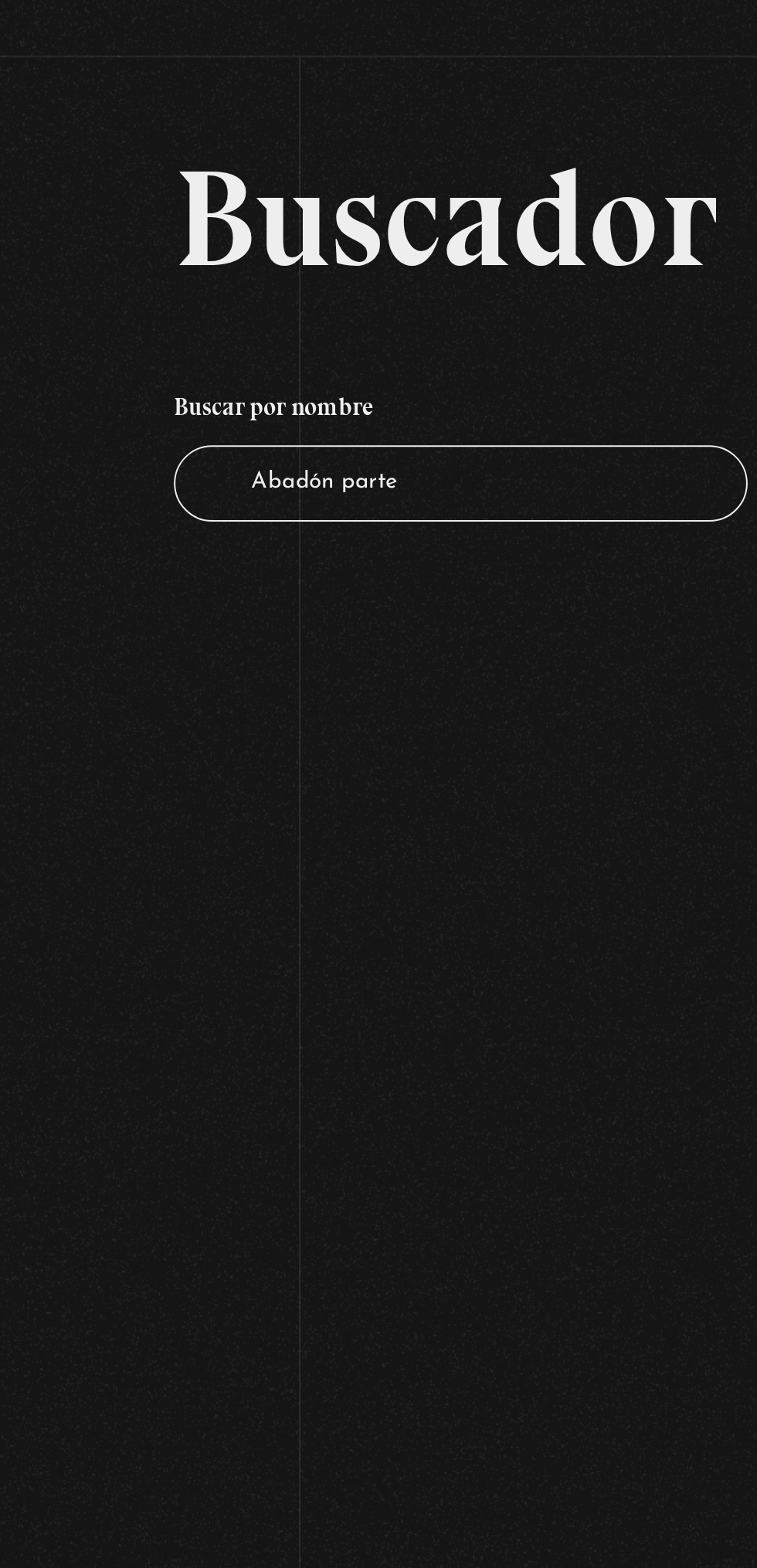 click on "Abadón parte" at bounding box center (233, 326) 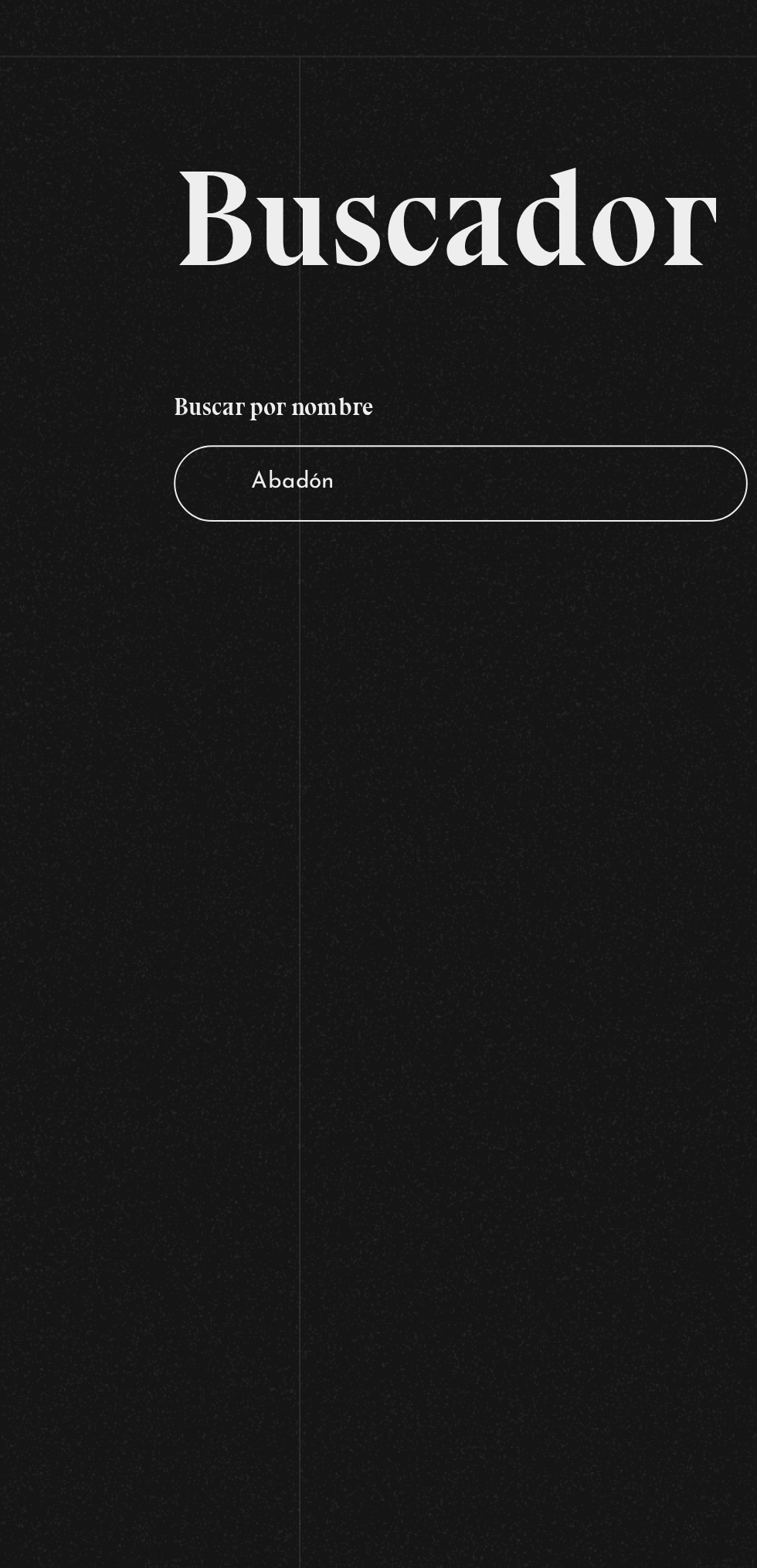 type on "Abadón" 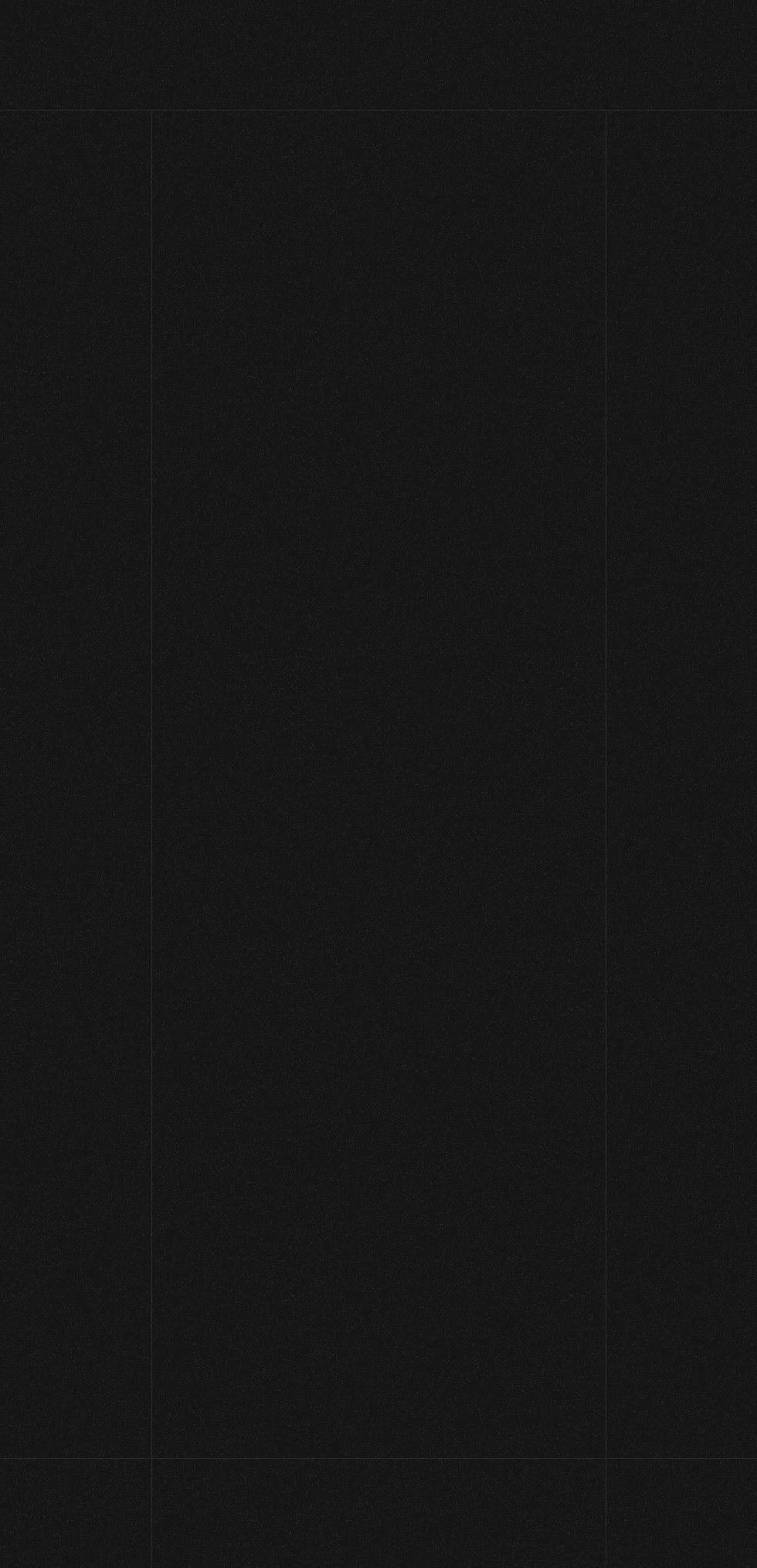 scroll, scrollTop: 0, scrollLeft: 0, axis: both 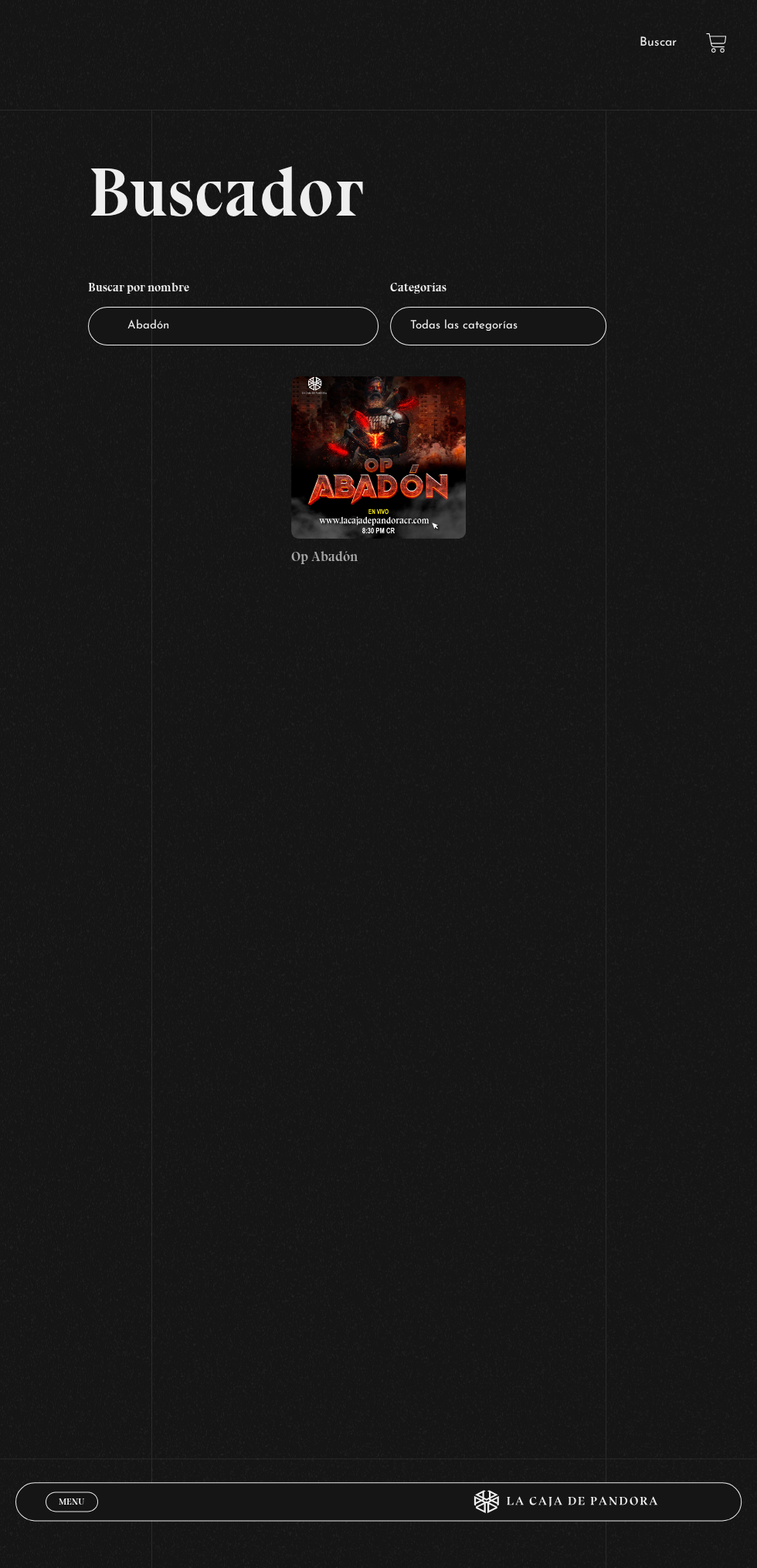 click at bounding box center (378, 457) 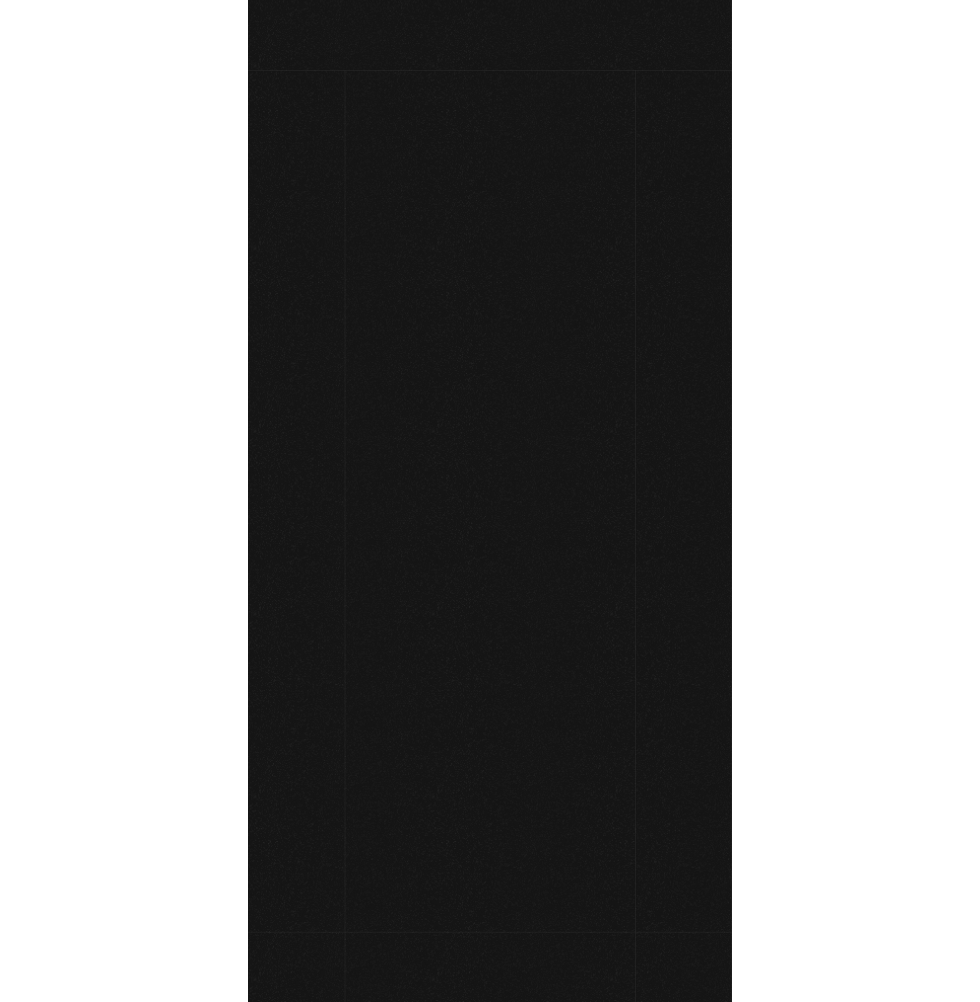 scroll, scrollTop: 0, scrollLeft: 0, axis: both 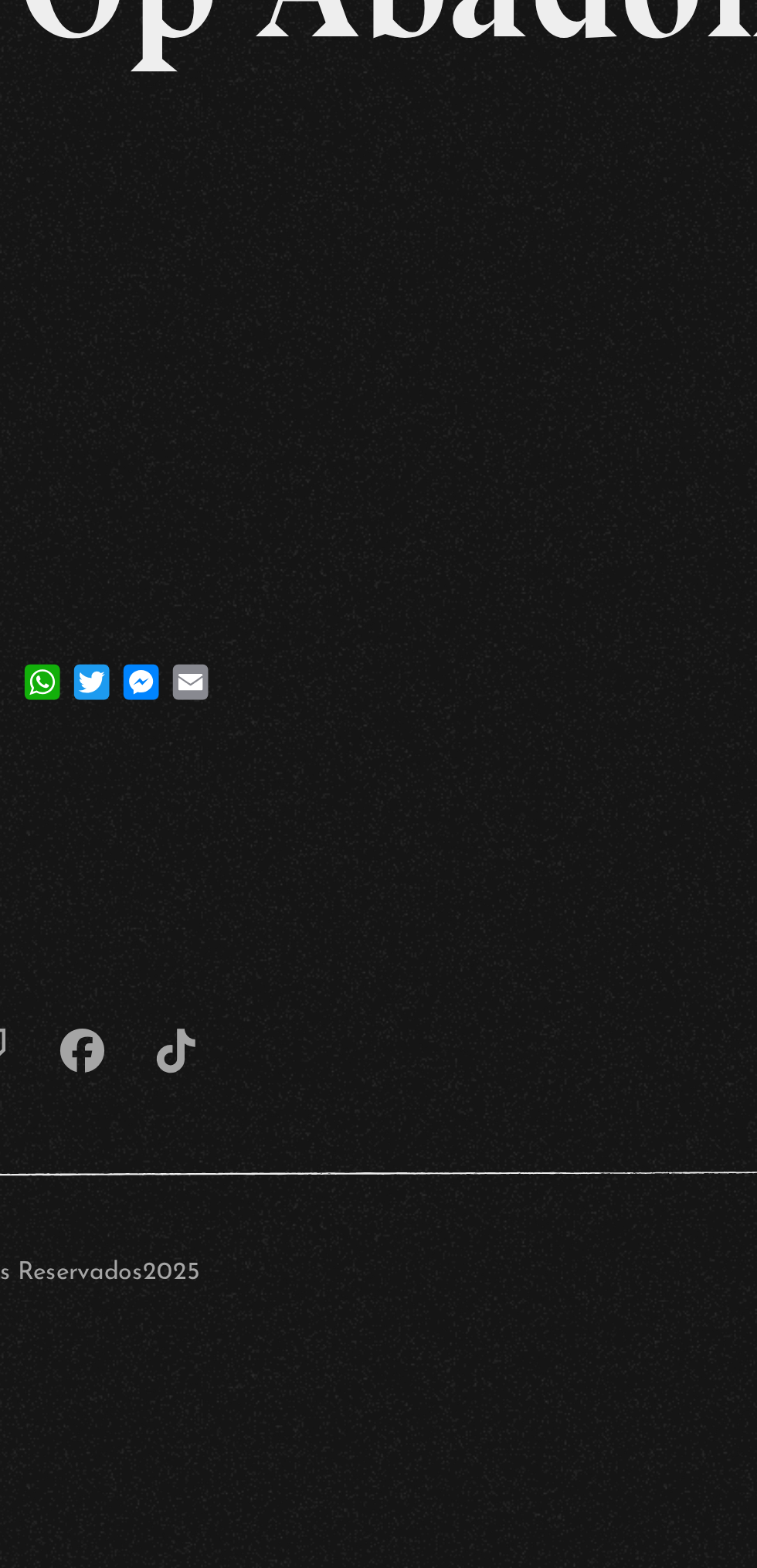 click on "Volver
[DATE]
Op Abadón
WhatsApp Twitter Messenger Email" at bounding box center [378, 449] 